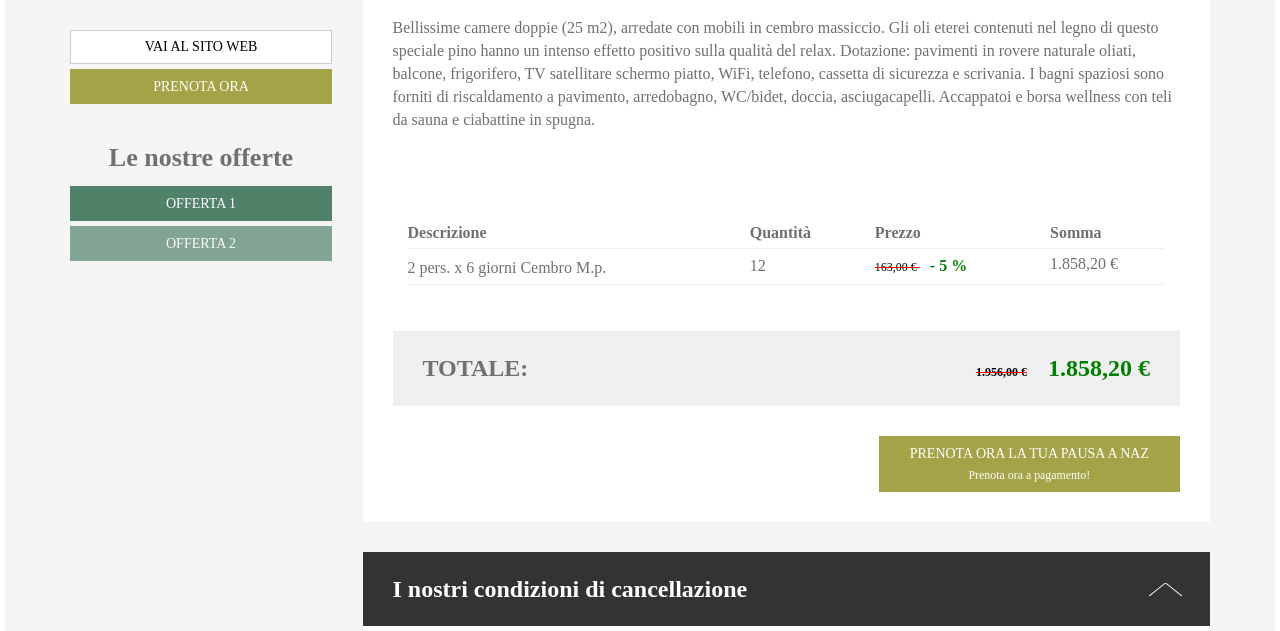 scroll, scrollTop: 2998, scrollLeft: 0, axis: vertical 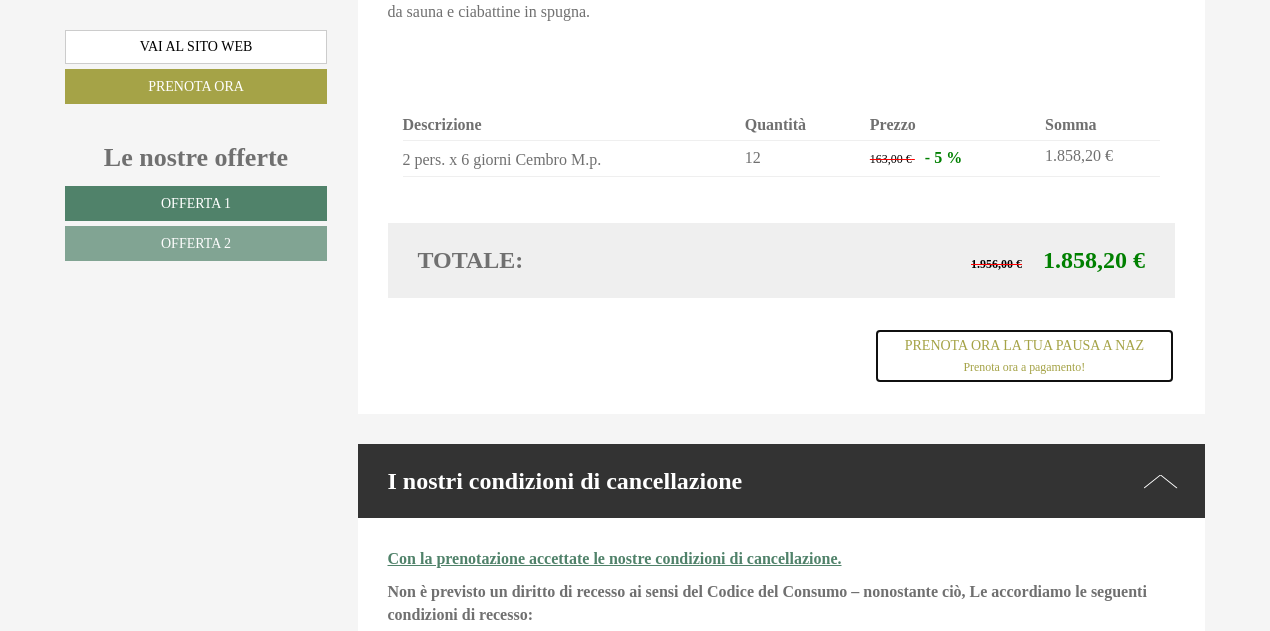 click on "Prenota ora a pagamento!" at bounding box center (1024, 367) 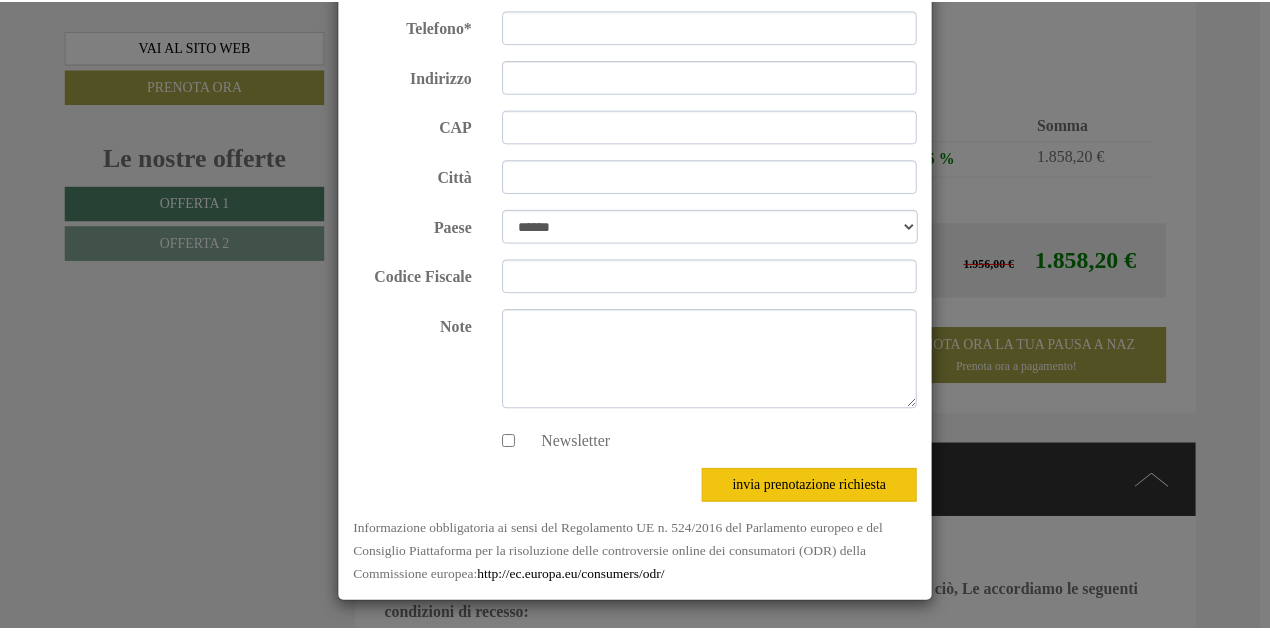 scroll, scrollTop: 124, scrollLeft: 0, axis: vertical 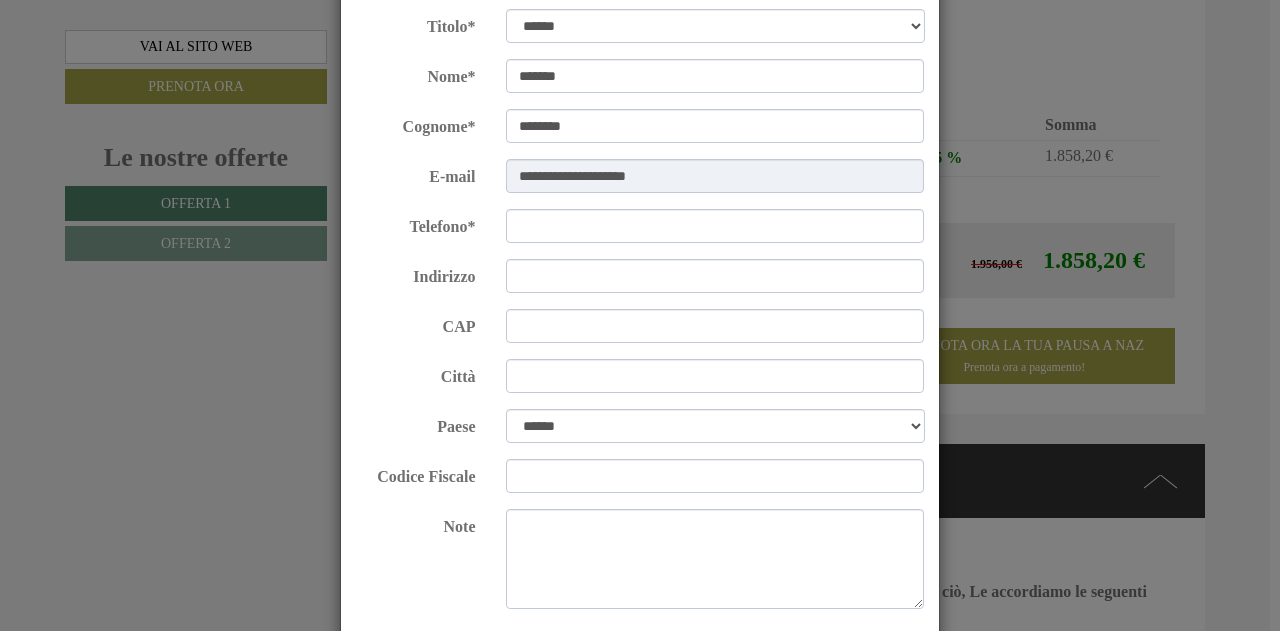 click on "**********" at bounding box center [640, 315] 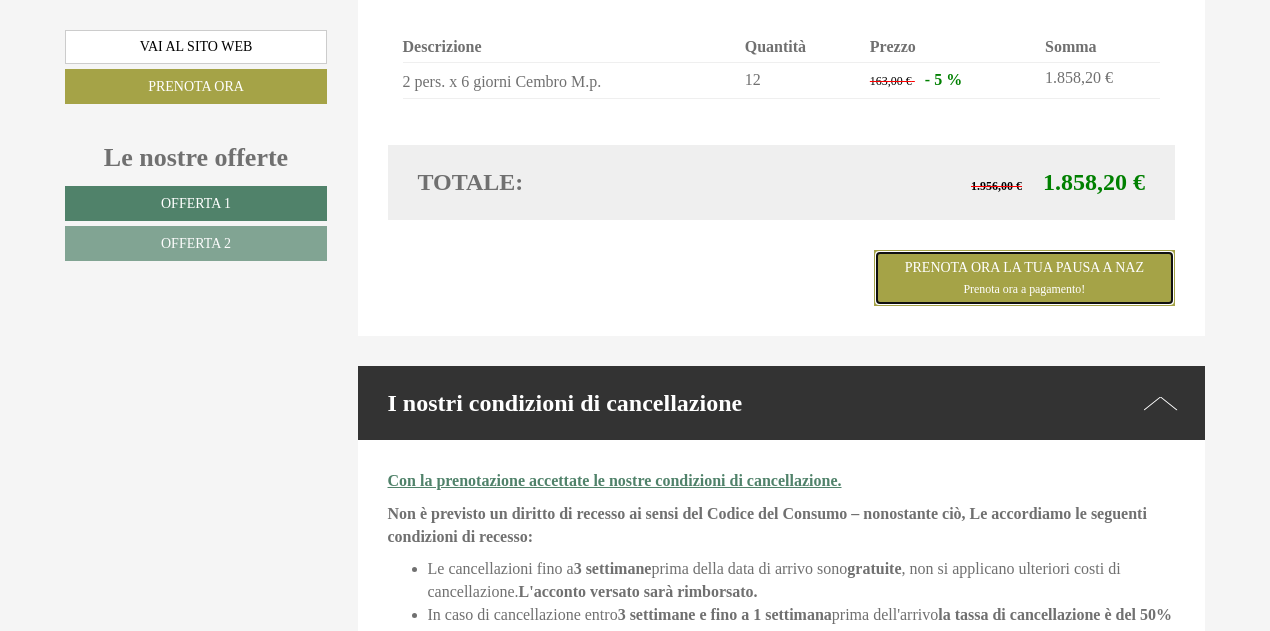 scroll, scrollTop: 3098, scrollLeft: 0, axis: vertical 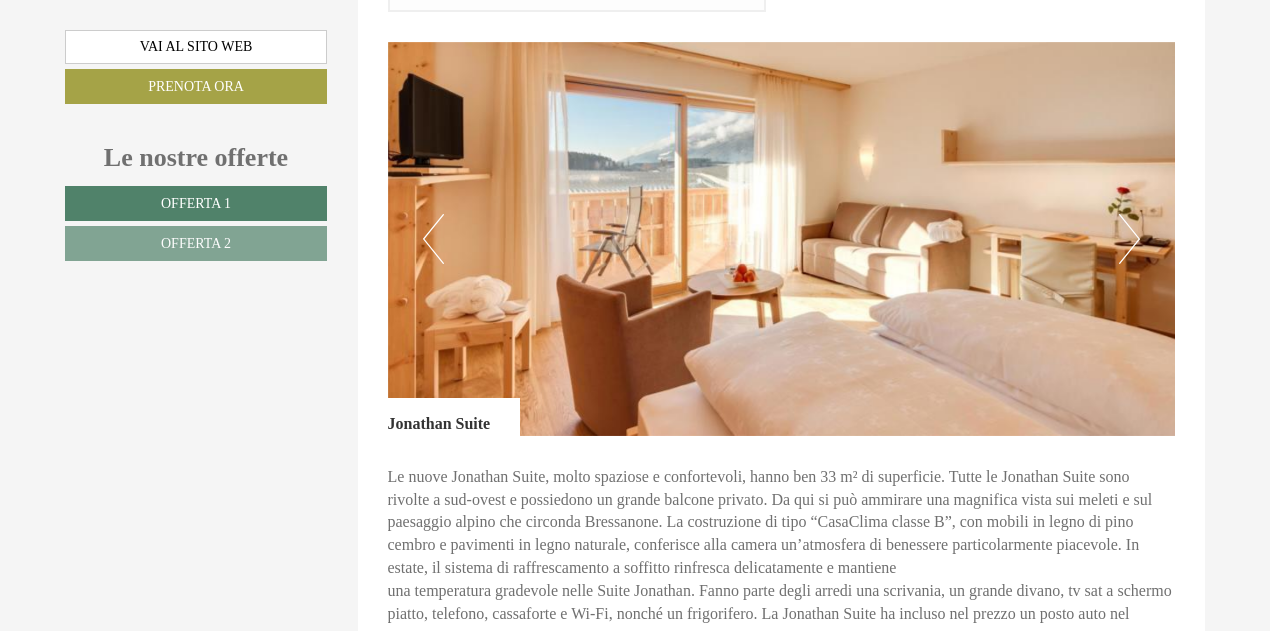 click on "Next" at bounding box center (1129, 239) 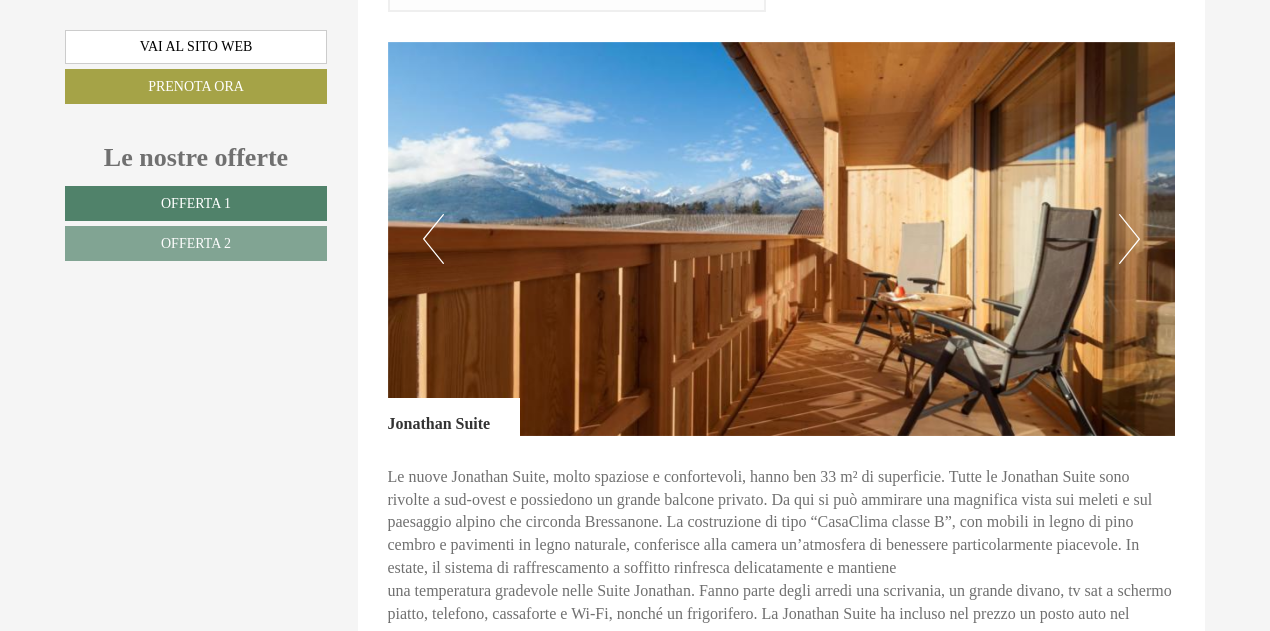 click on "Next" at bounding box center (1129, 239) 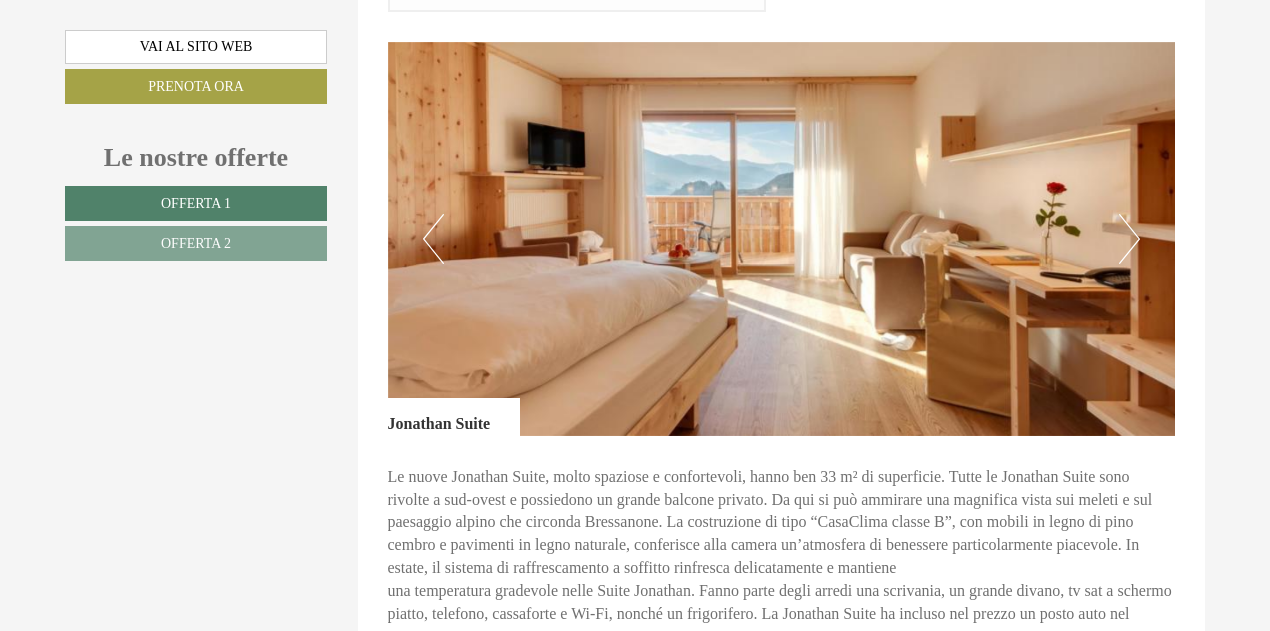 click on "Next" at bounding box center [1129, 239] 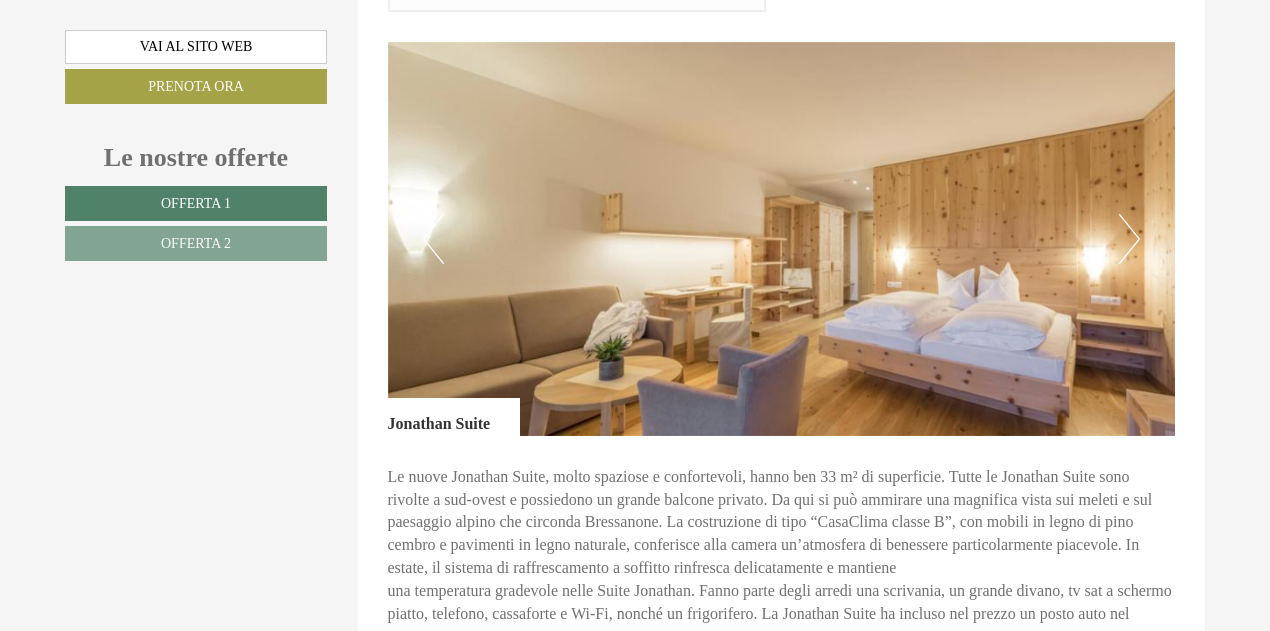click on "Next" at bounding box center (1129, 239) 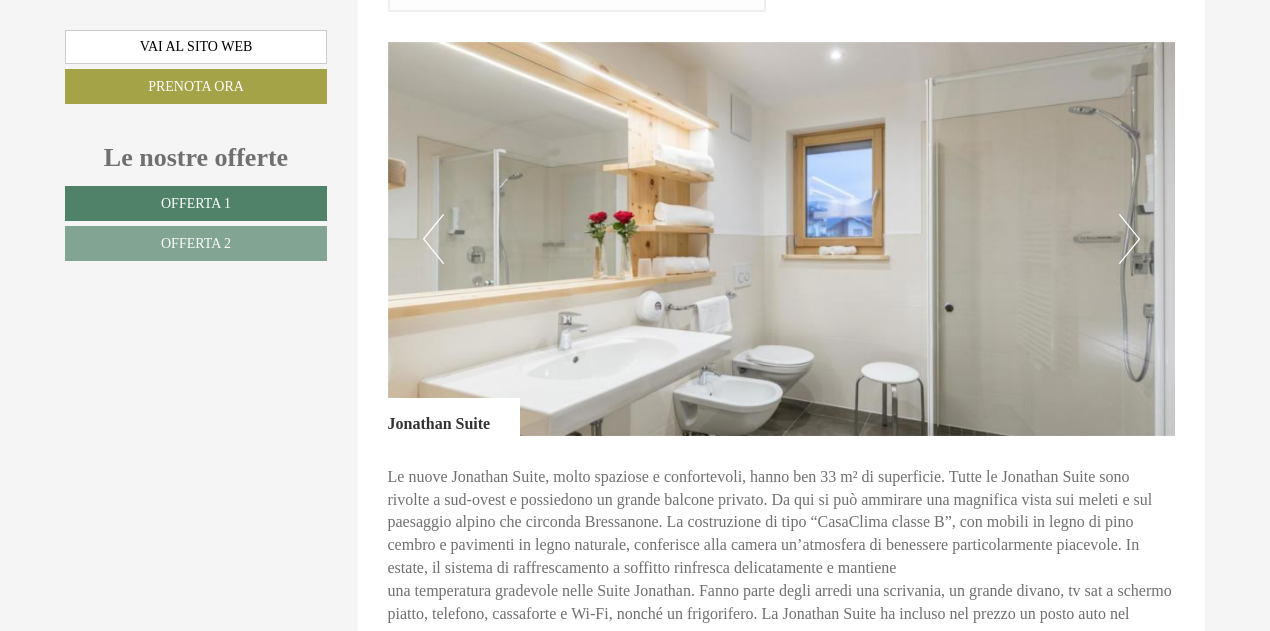 click on "Next" at bounding box center (1129, 239) 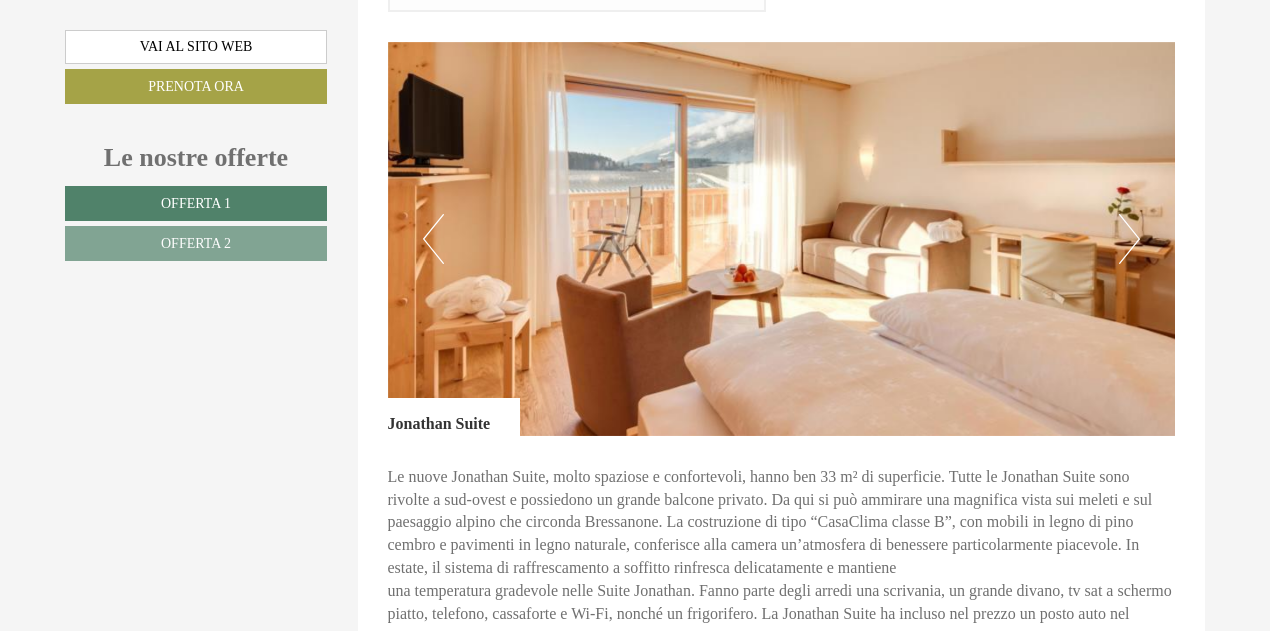 click on "Next" at bounding box center [1129, 239] 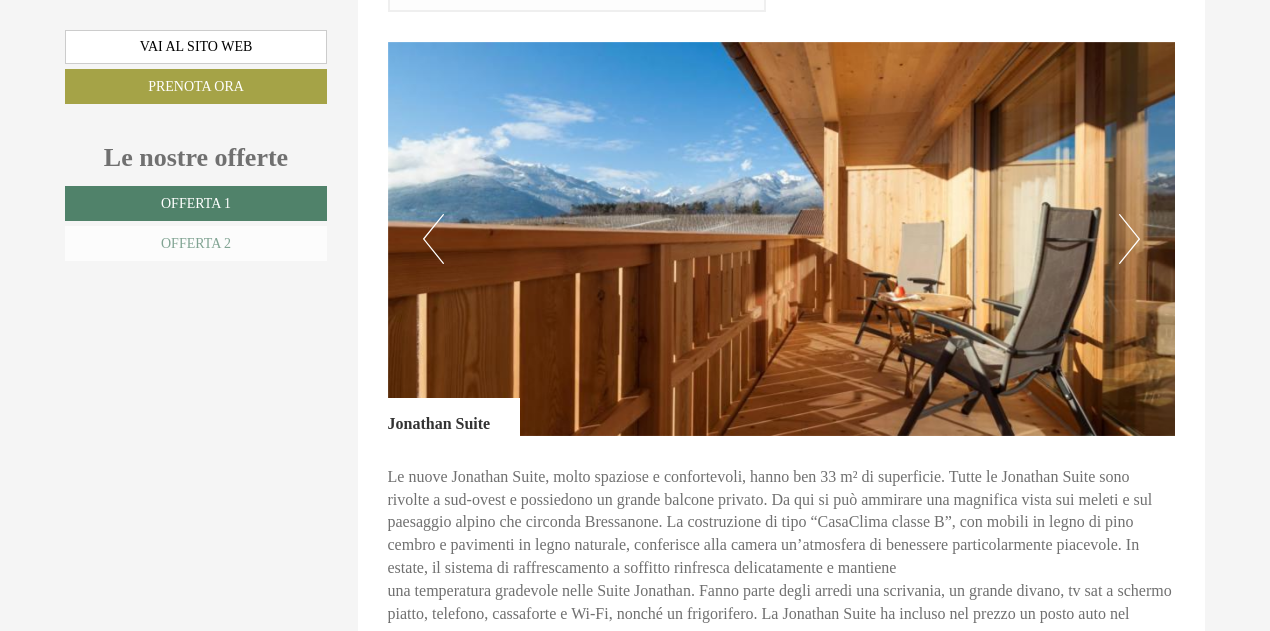 click on "Offerta 2" at bounding box center (196, 243) 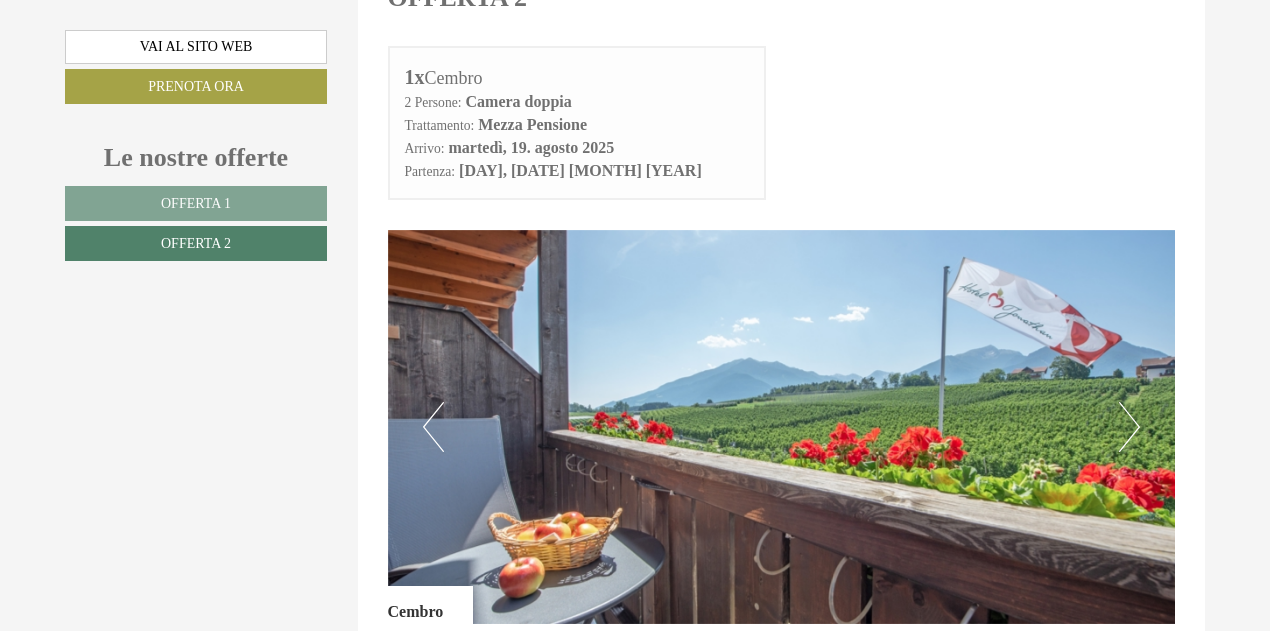 scroll, scrollTop: 1127, scrollLeft: 0, axis: vertical 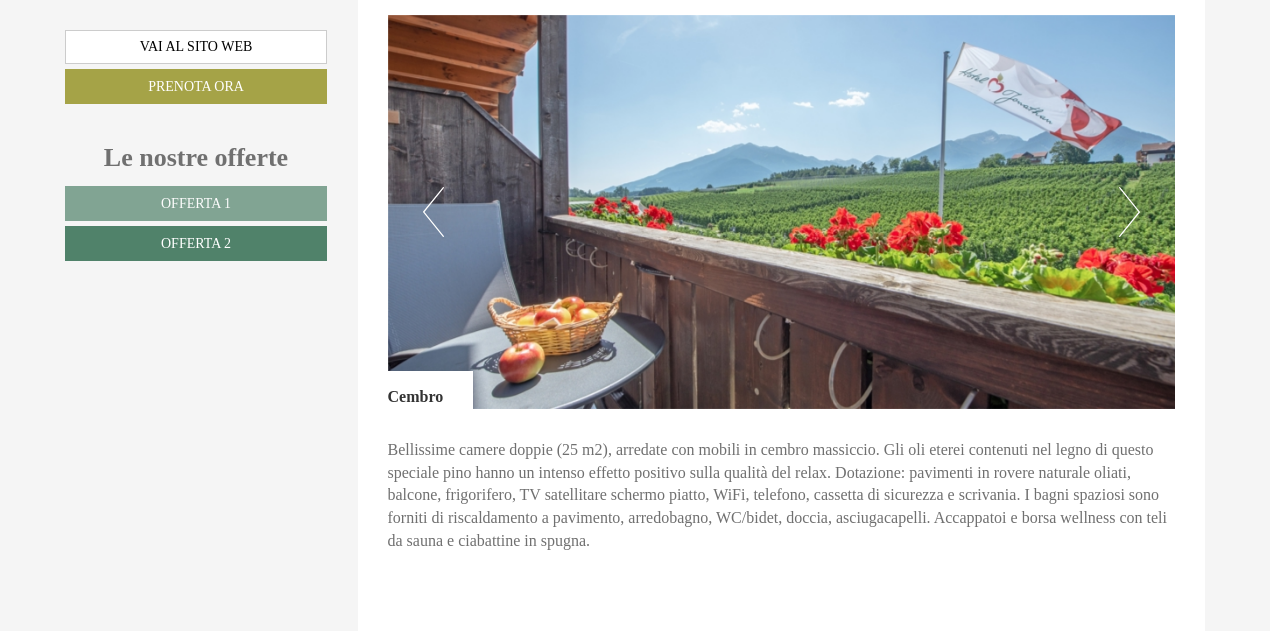 click on "Next" at bounding box center [1129, 212] 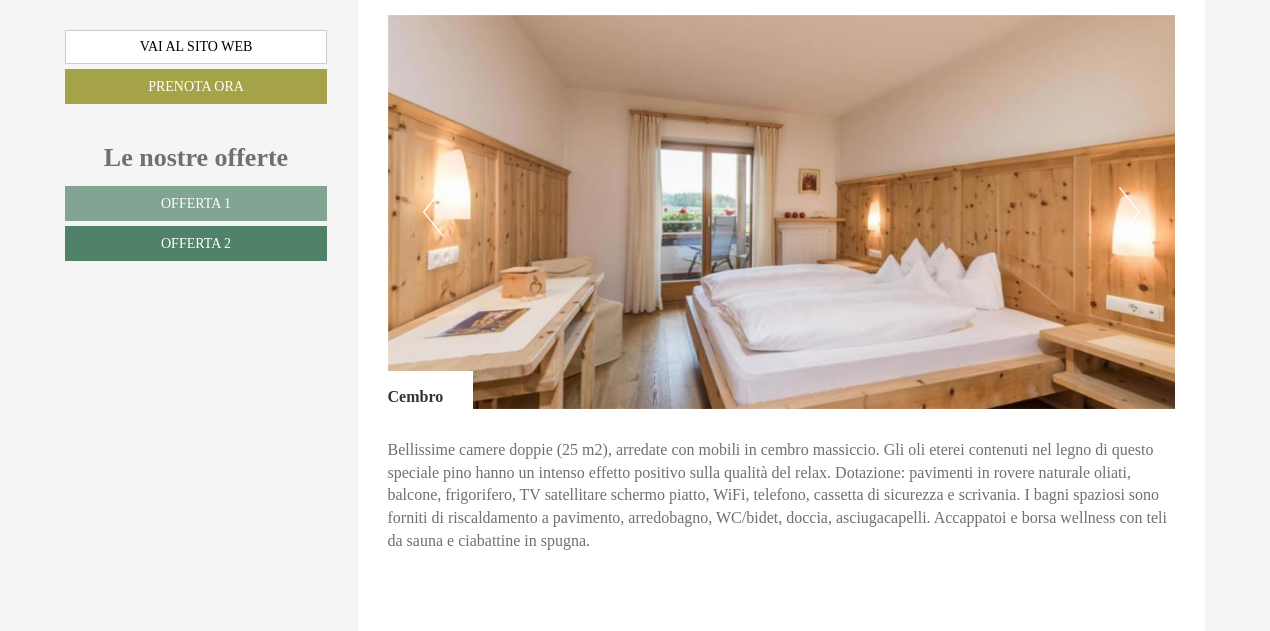 click on "Next" at bounding box center [1129, 212] 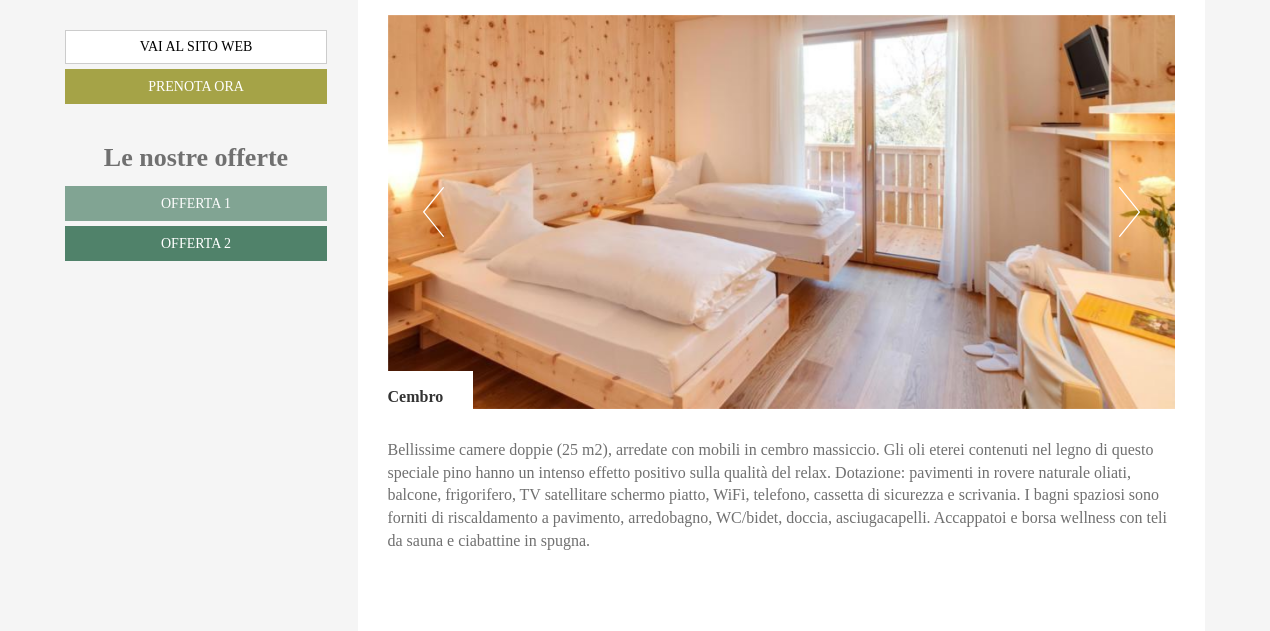 click on "Next" at bounding box center [1129, 212] 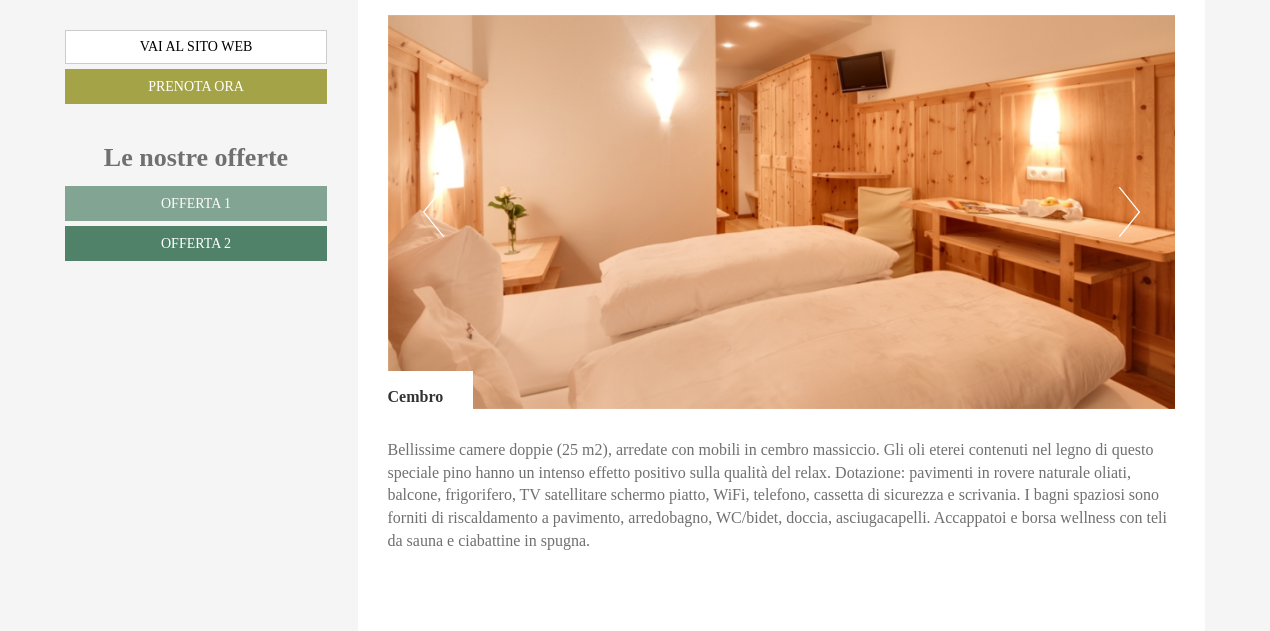 click on "Next" at bounding box center [1129, 212] 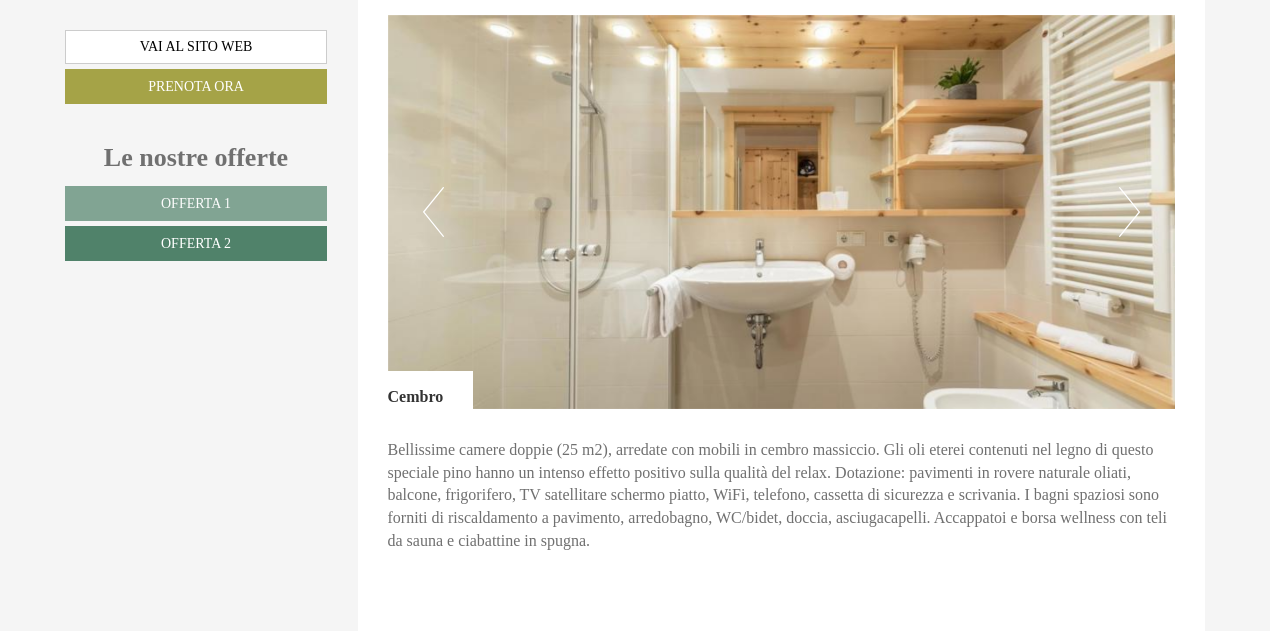 click on "Next" at bounding box center (1129, 212) 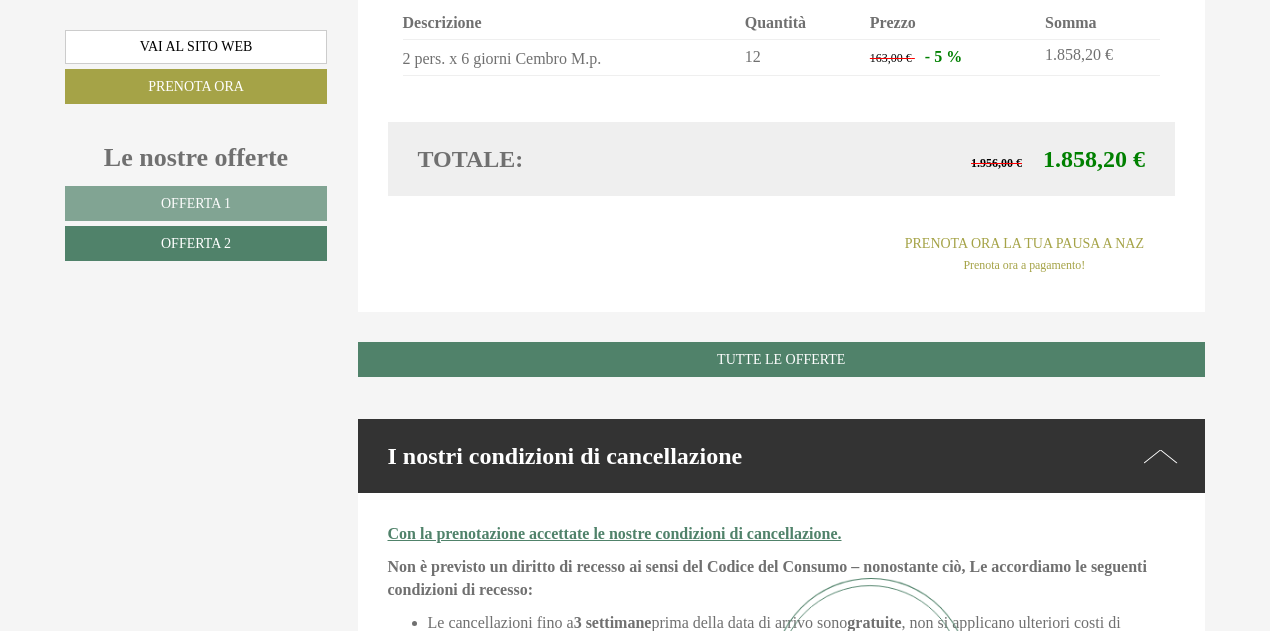 scroll, scrollTop: 1727, scrollLeft: 0, axis: vertical 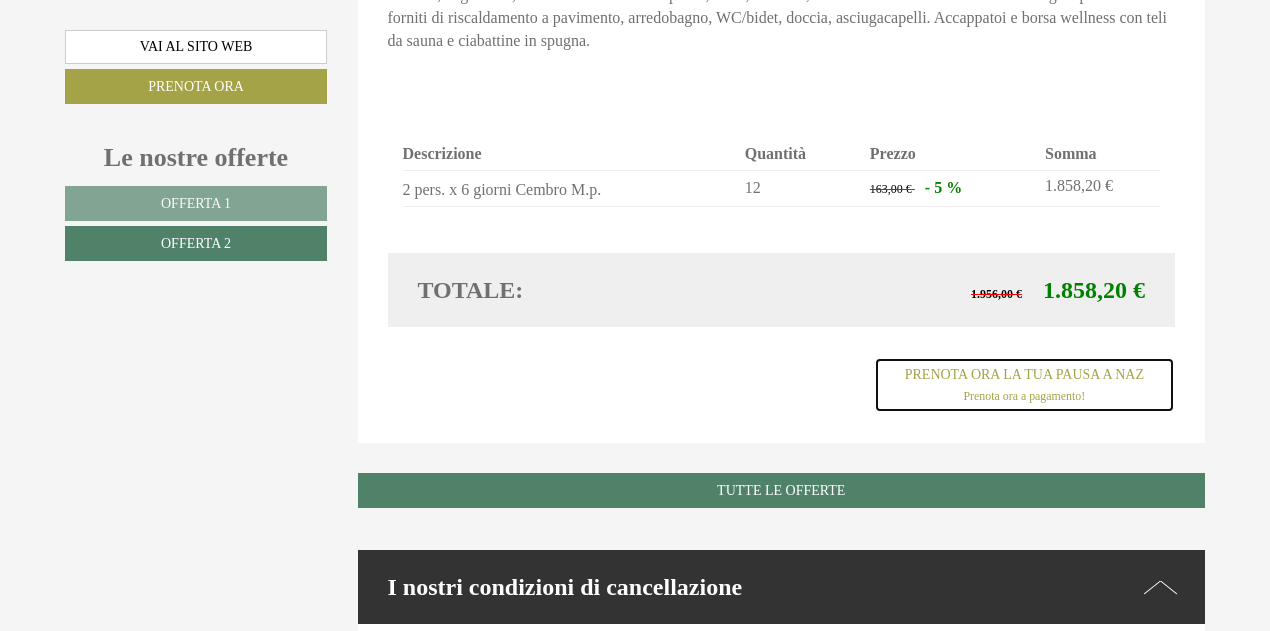 click on "Prenota ora la tua pausa a Naz Prenota ora a pagamento!" at bounding box center [1024, 385] 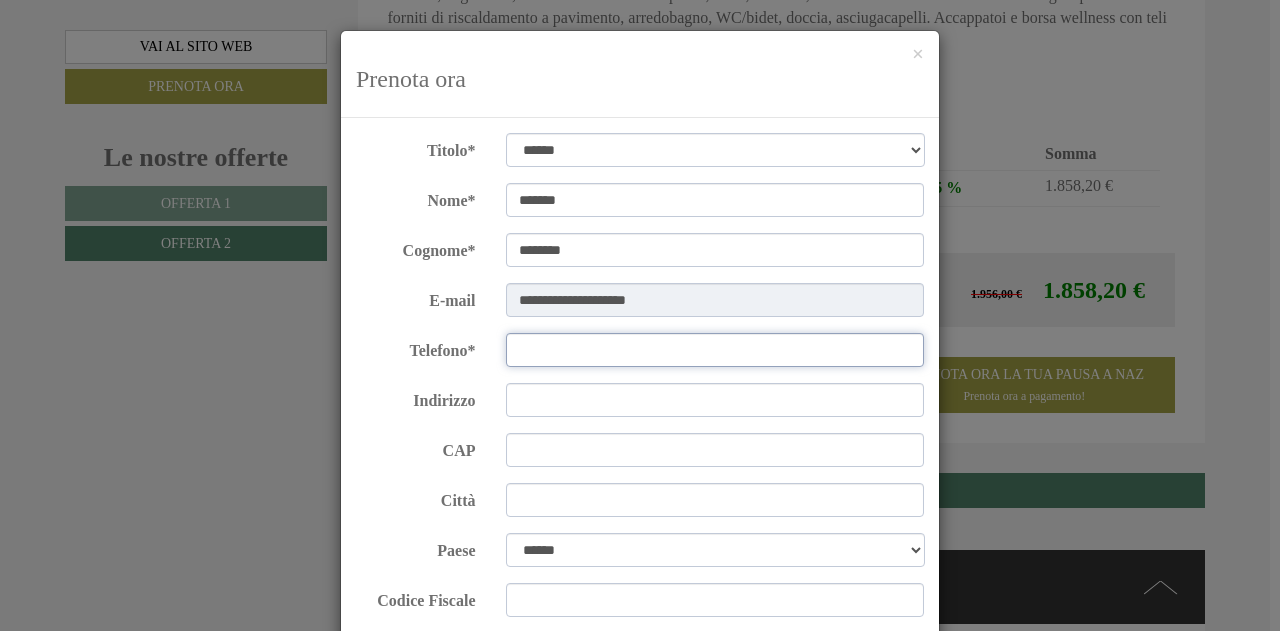 click on "Telefono*" at bounding box center (715, 350) 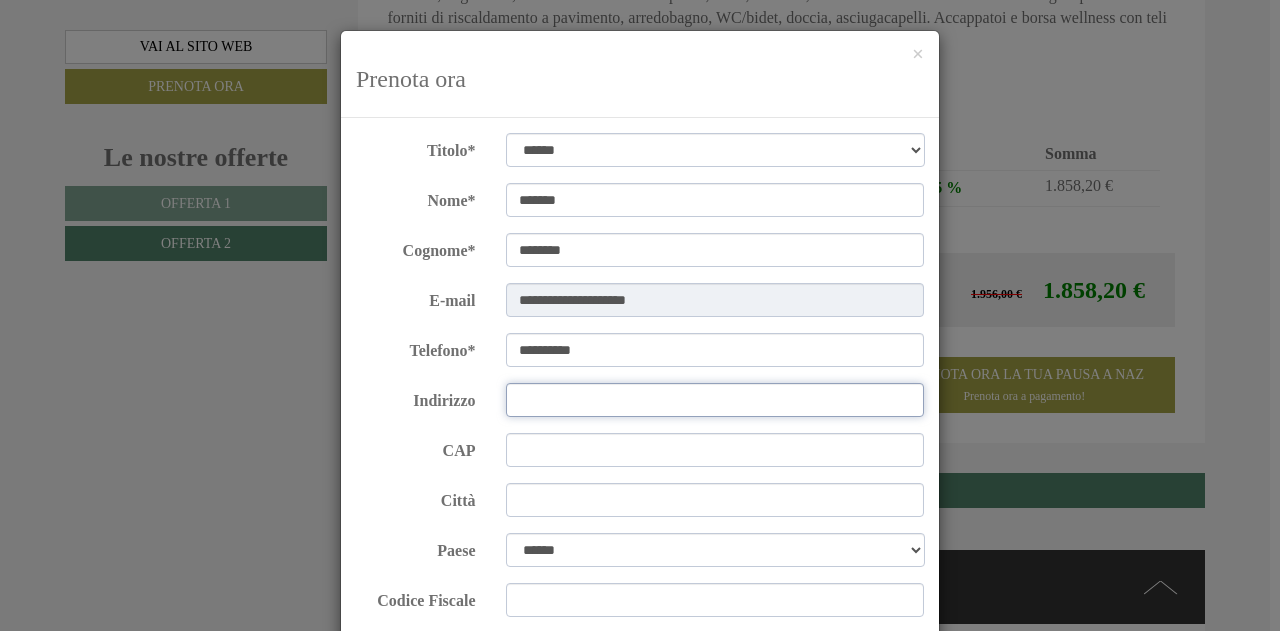 type on "**********" 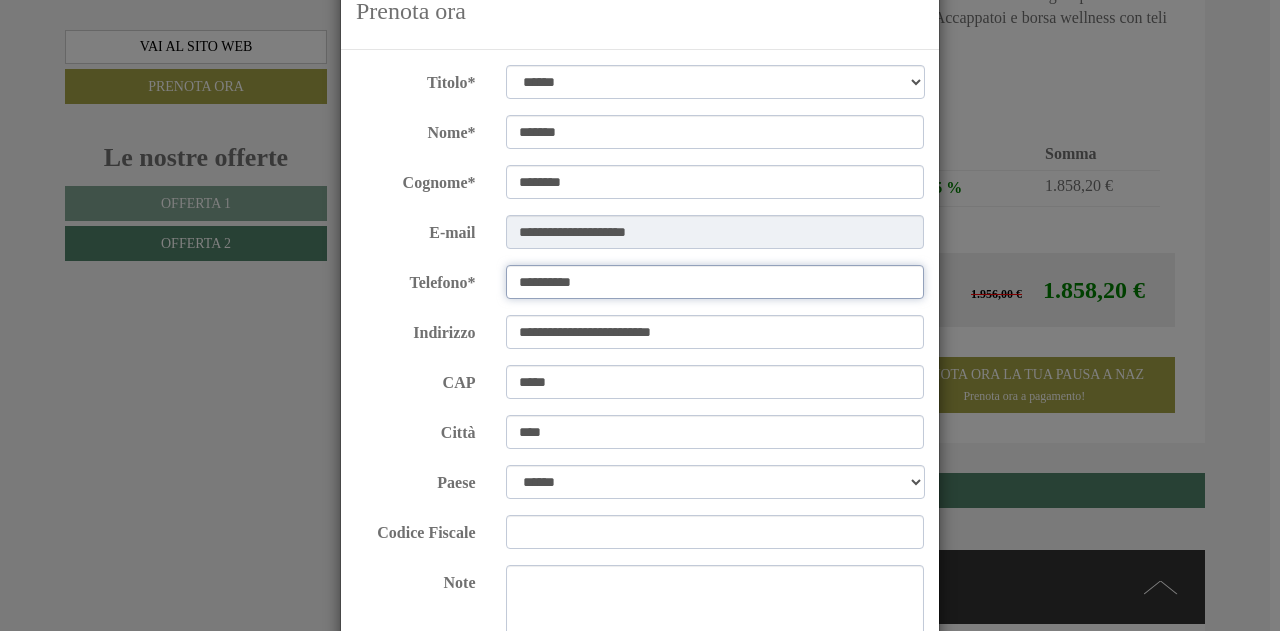scroll, scrollTop: 100, scrollLeft: 0, axis: vertical 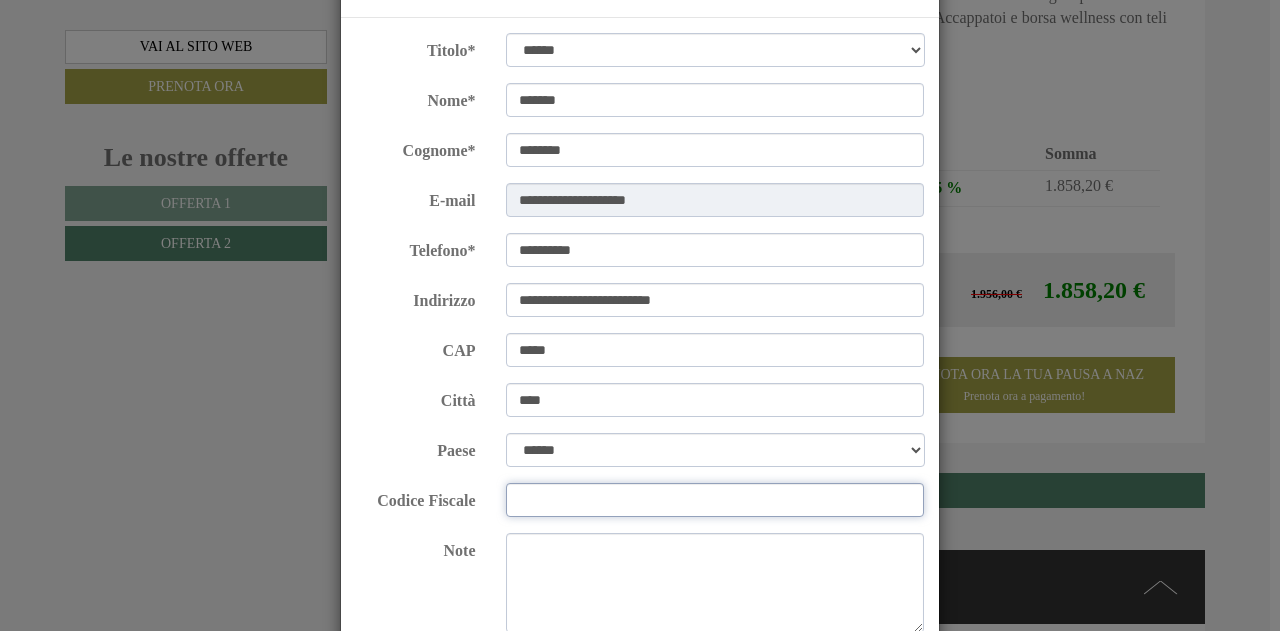 click on "Codice Fiscale" at bounding box center (715, 500) 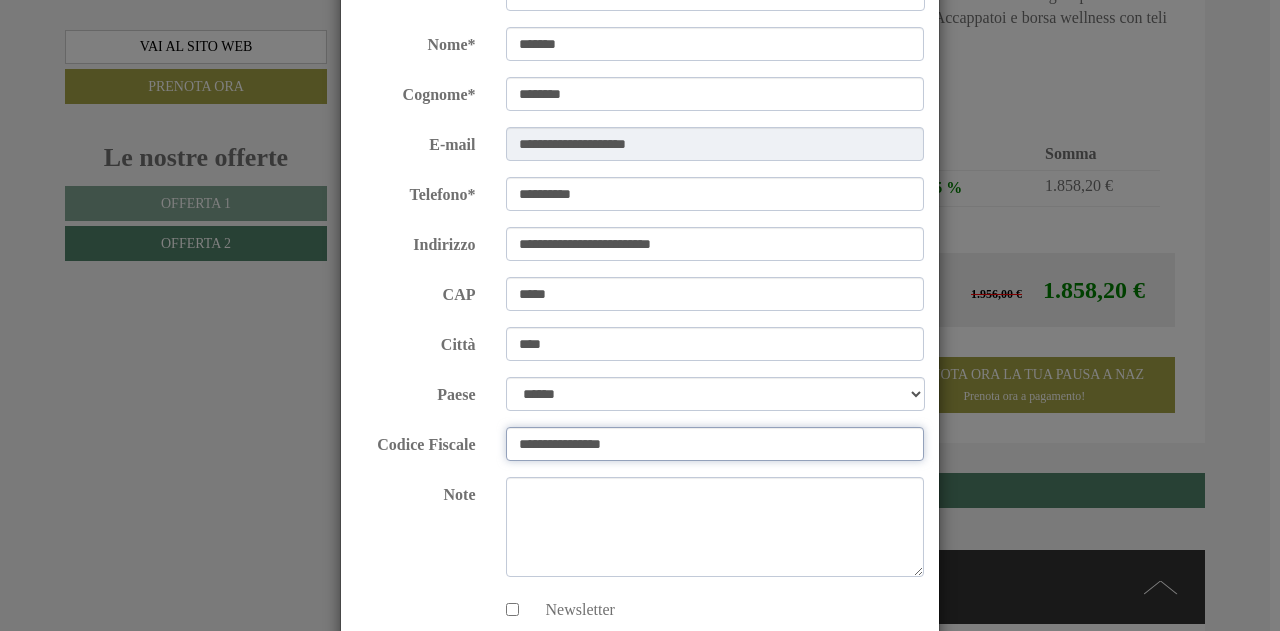 scroll, scrollTop: 200, scrollLeft: 0, axis: vertical 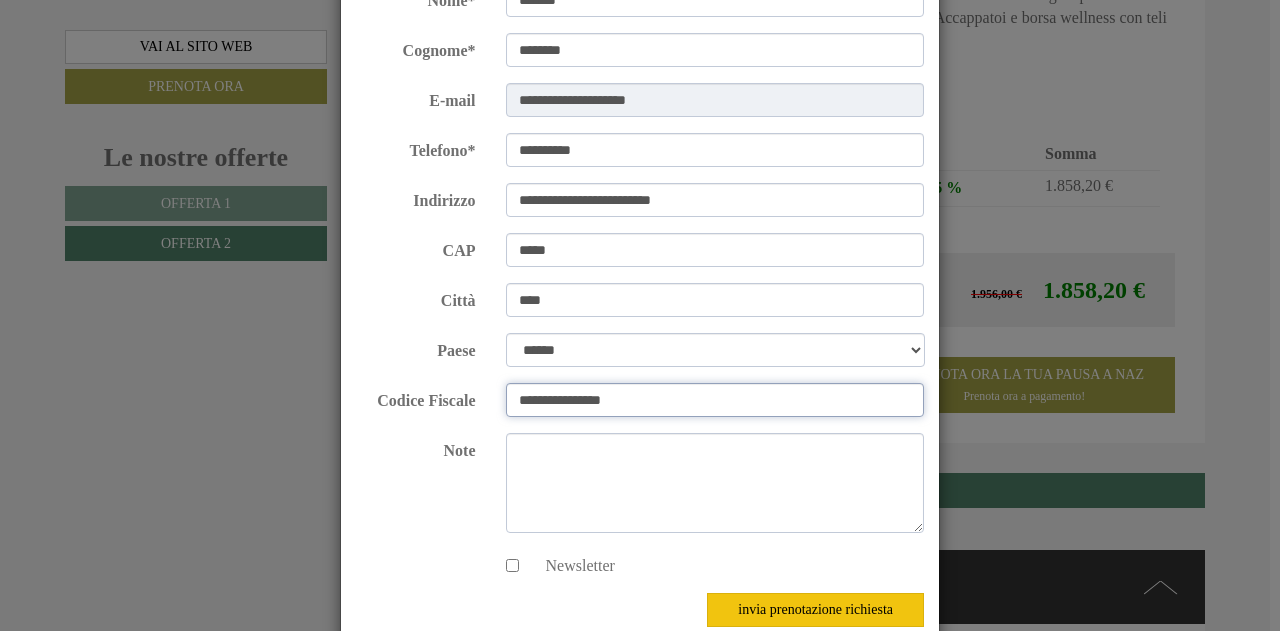 type on "**********" 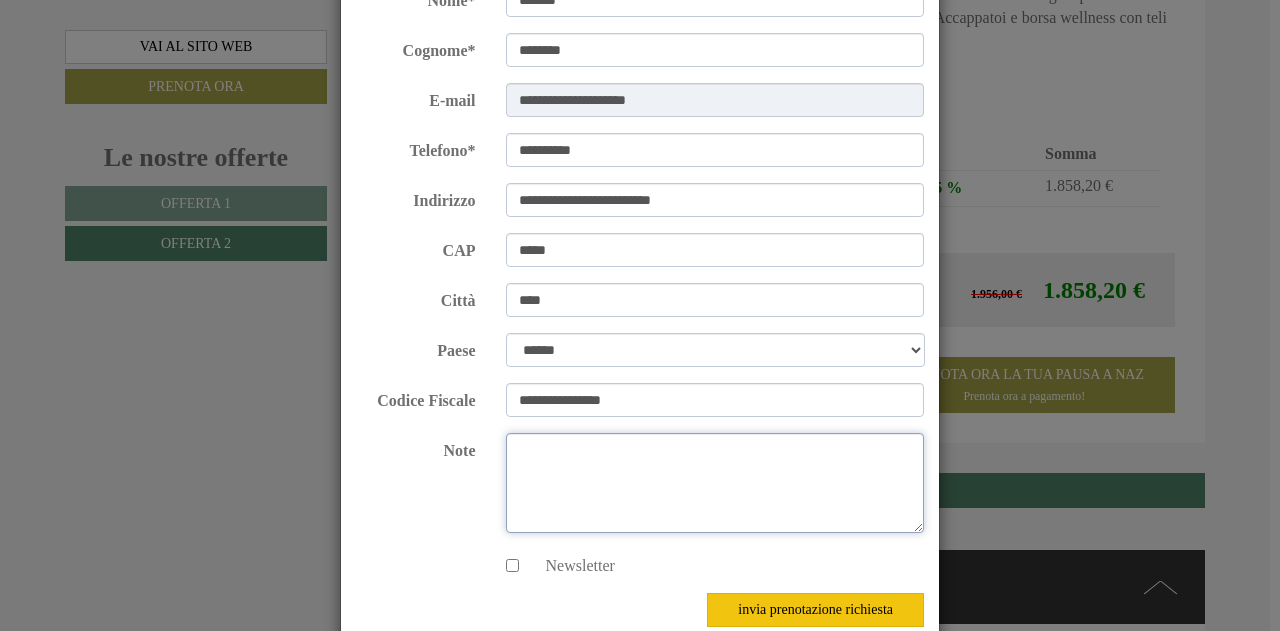 click on "Note" at bounding box center [715, 483] 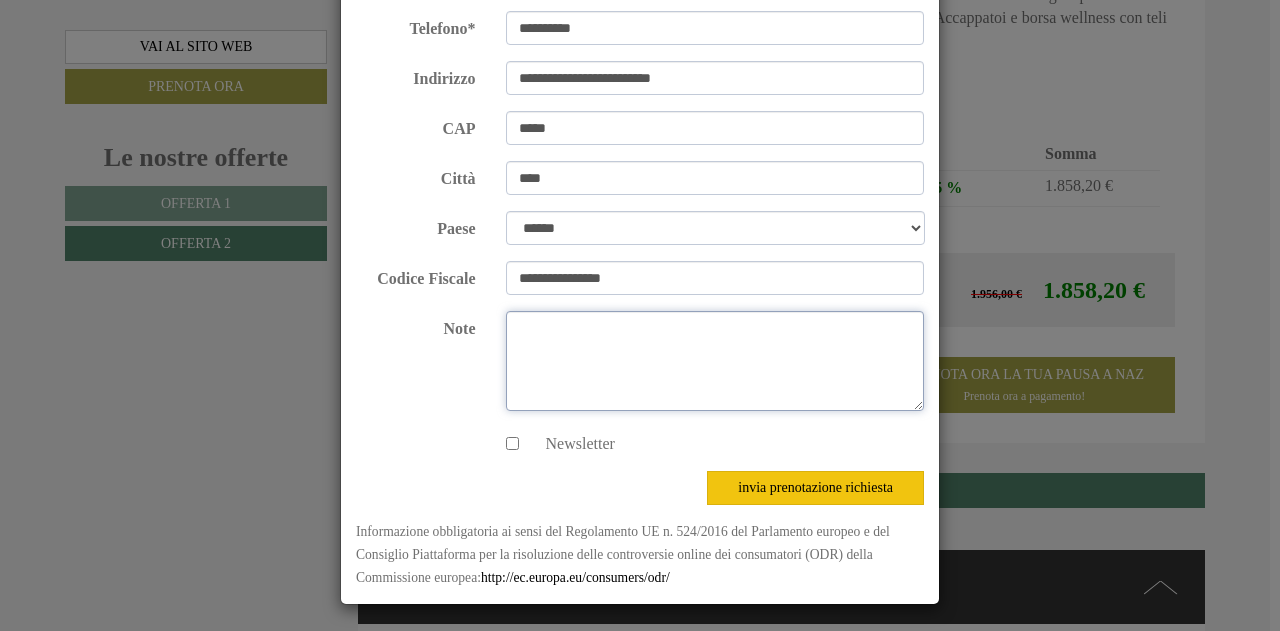 scroll, scrollTop: 324, scrollLeft: 0, axis: vertical 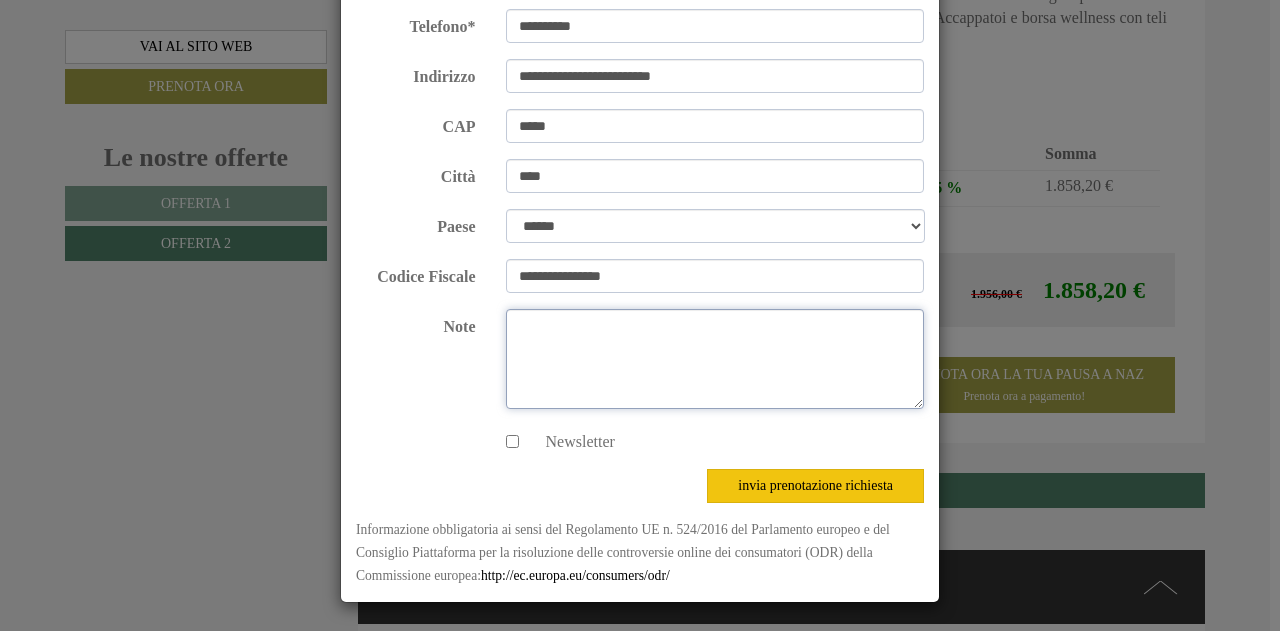 click on "Note" at bounding box center [715, 359] 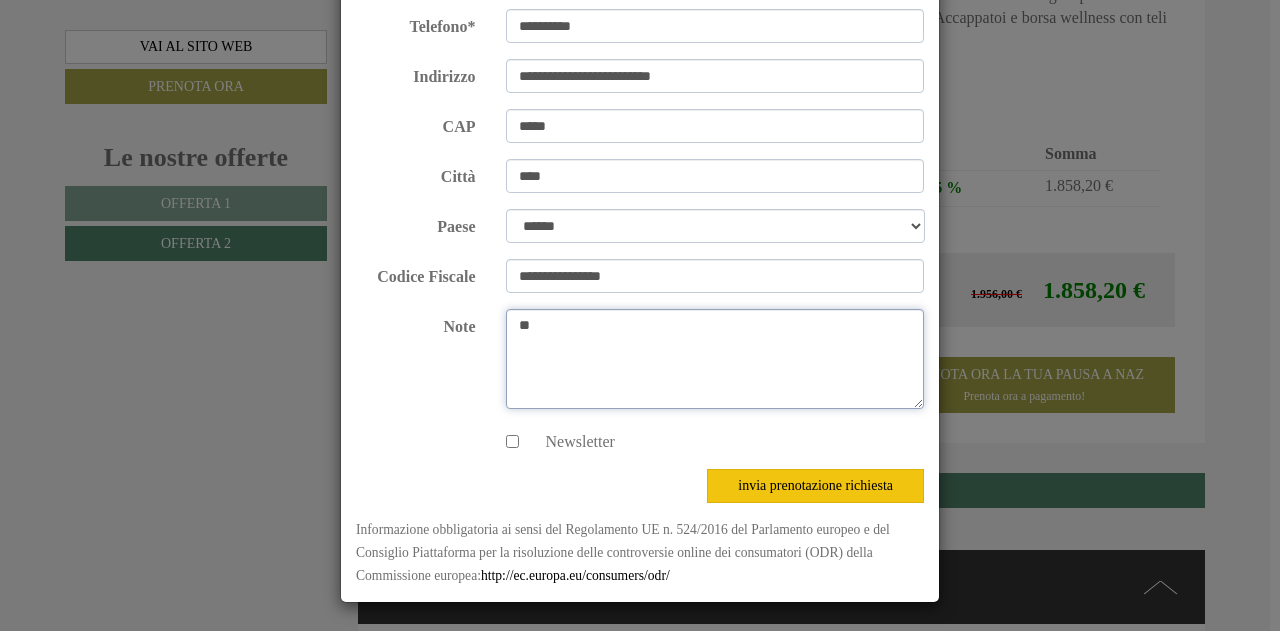 type on "*" 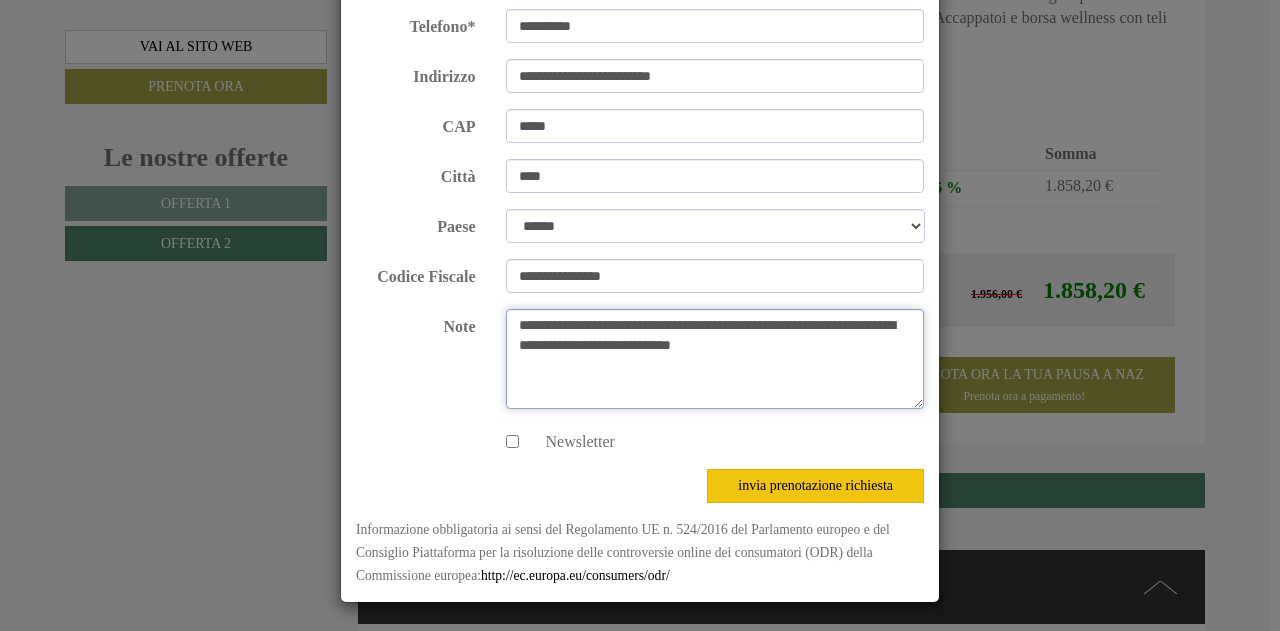 drag, startPoint x: 594, startPoint y: 345, endPoint x: 757, endPoint y: 345, distance: 163 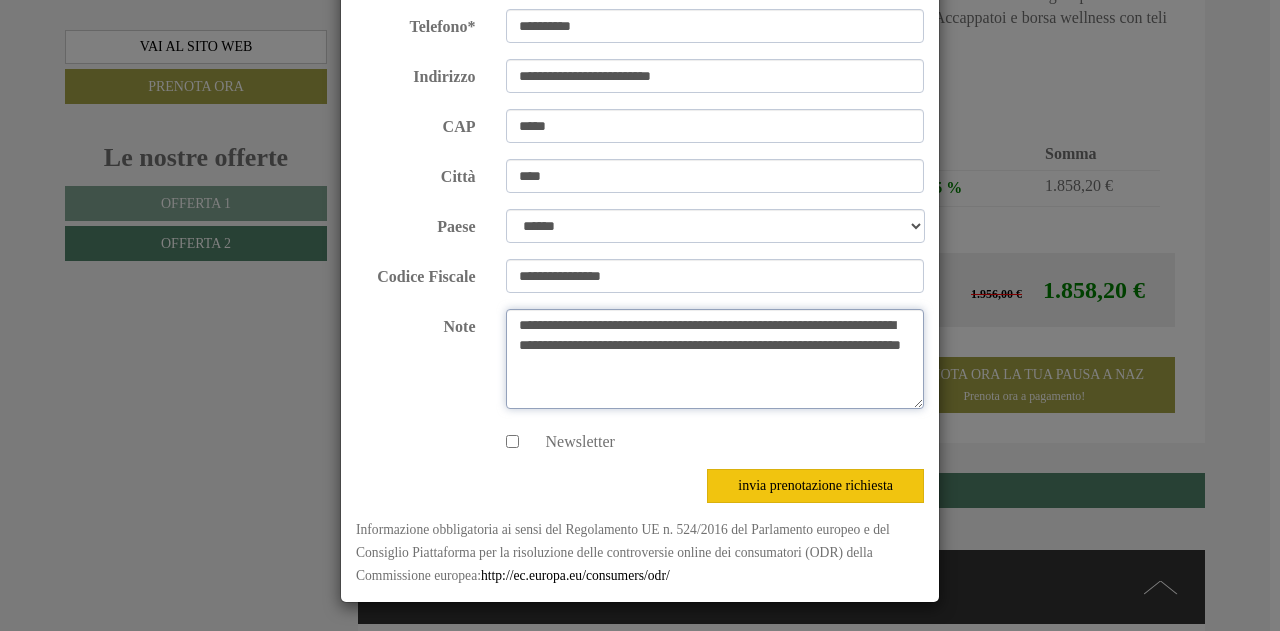 click on "**********" at bounding box center [715, 359] 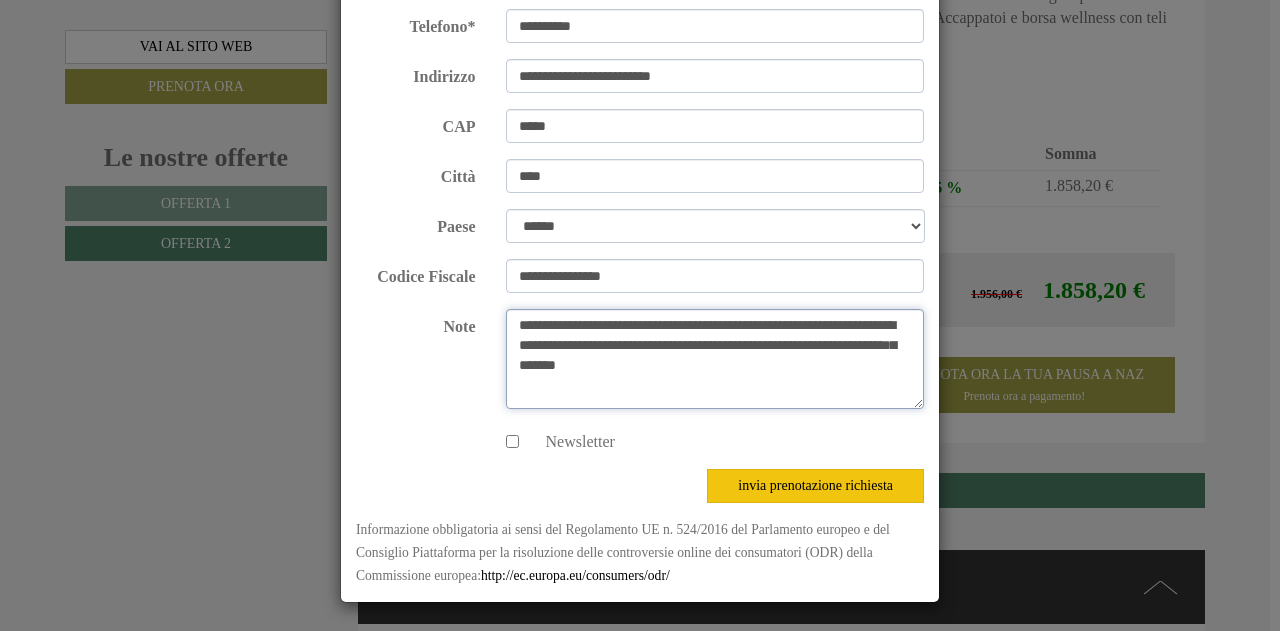 click on "**********" at bounding box center (715, 359) 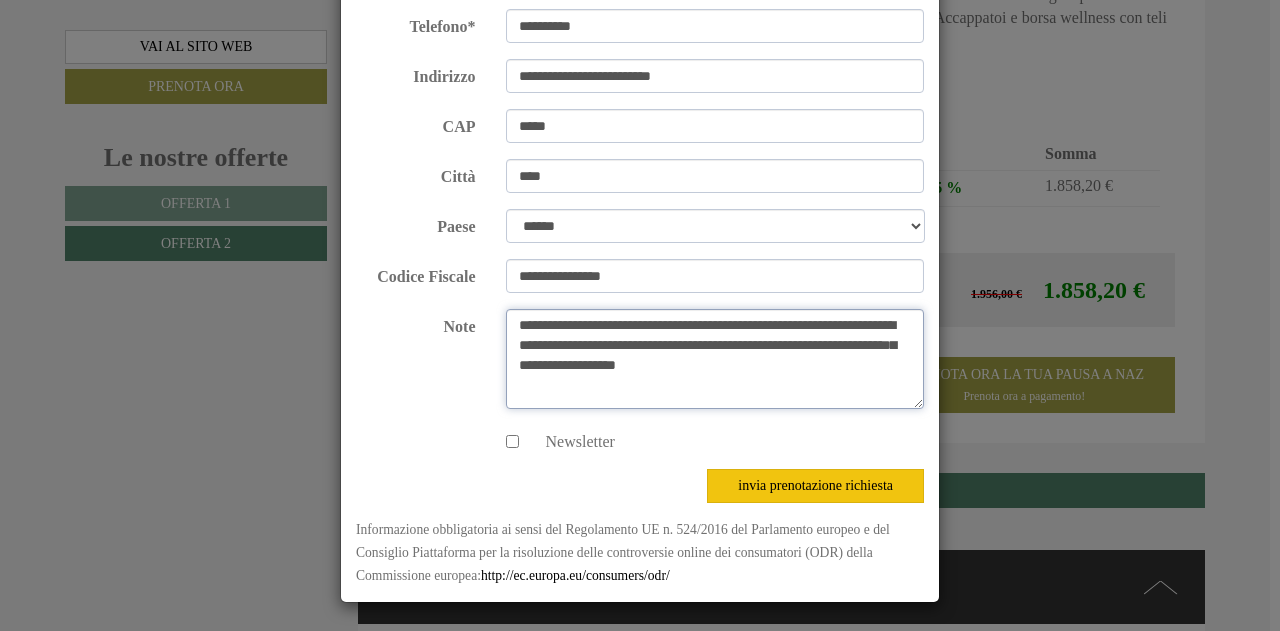 drag, startPoint x: 782, startPoint y: 320, endPoint x: 552, endPoint y: 343, distance: 231.14714 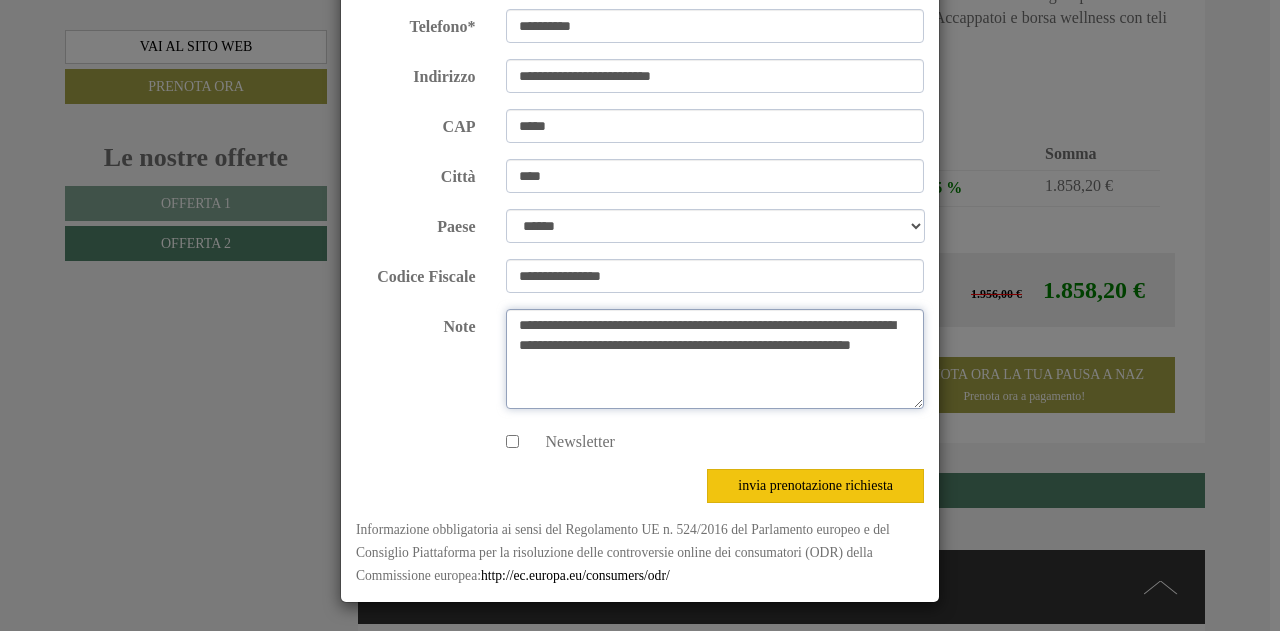 click on "**********" at bounding box center [715, 359] 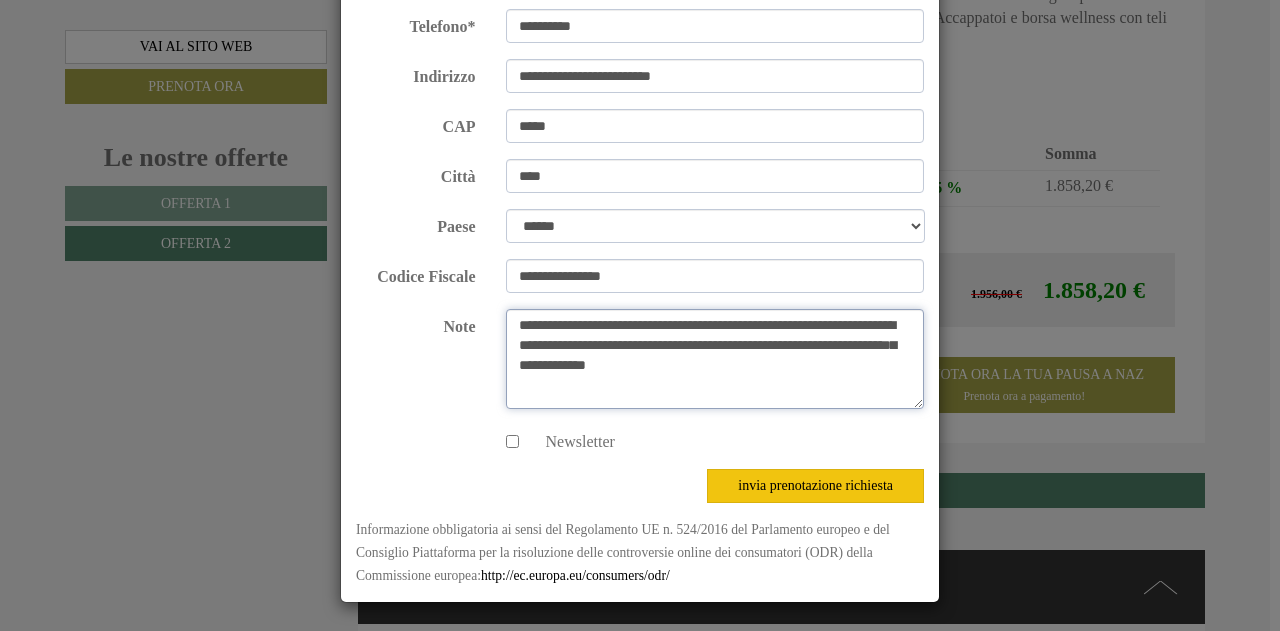 click on "**********" at bounding box center (715, 359) 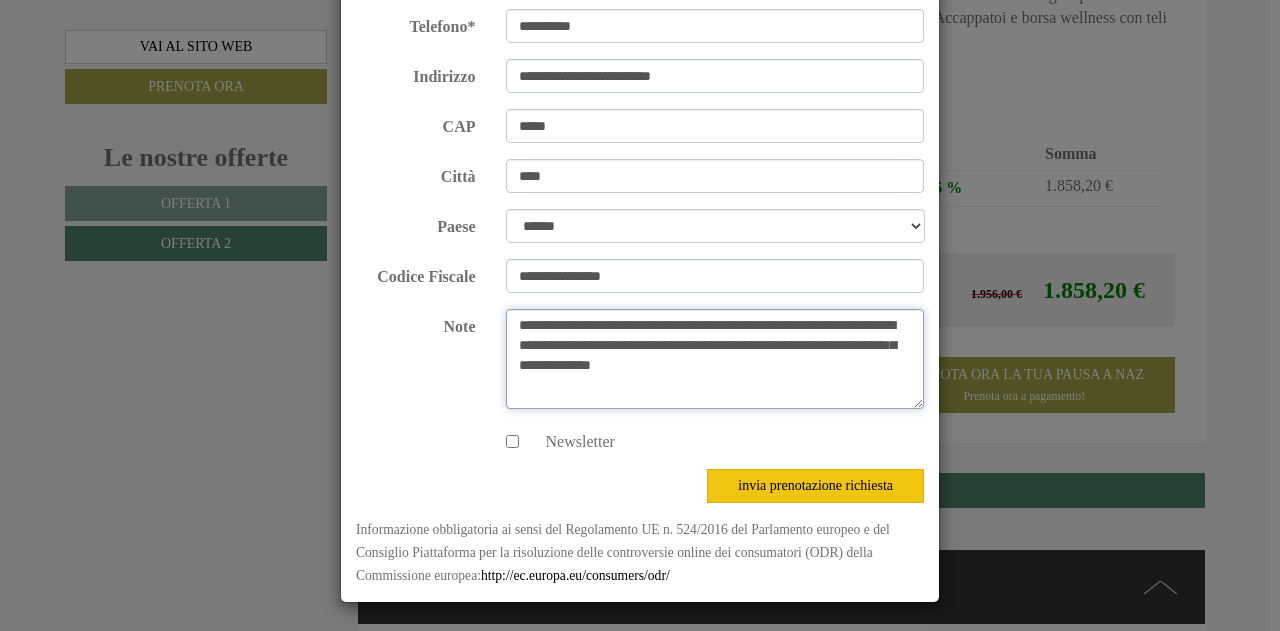 click on "**********" at bounding box center [715, 359] 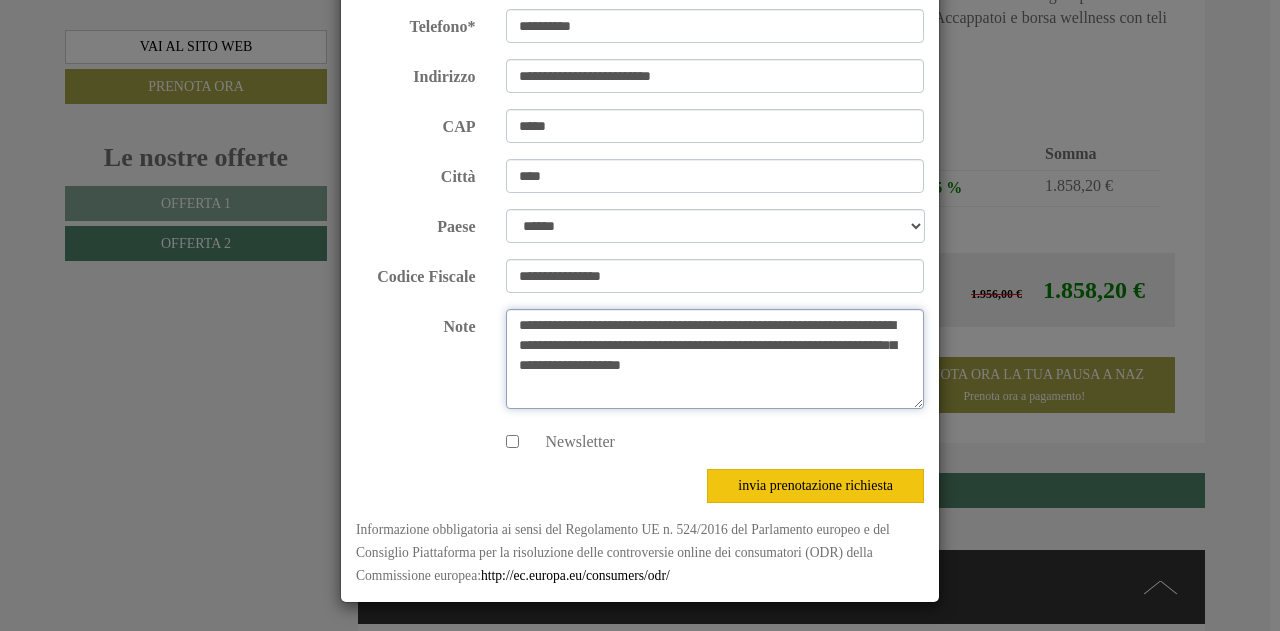 click on "**********" at bounding box center (715, 359) 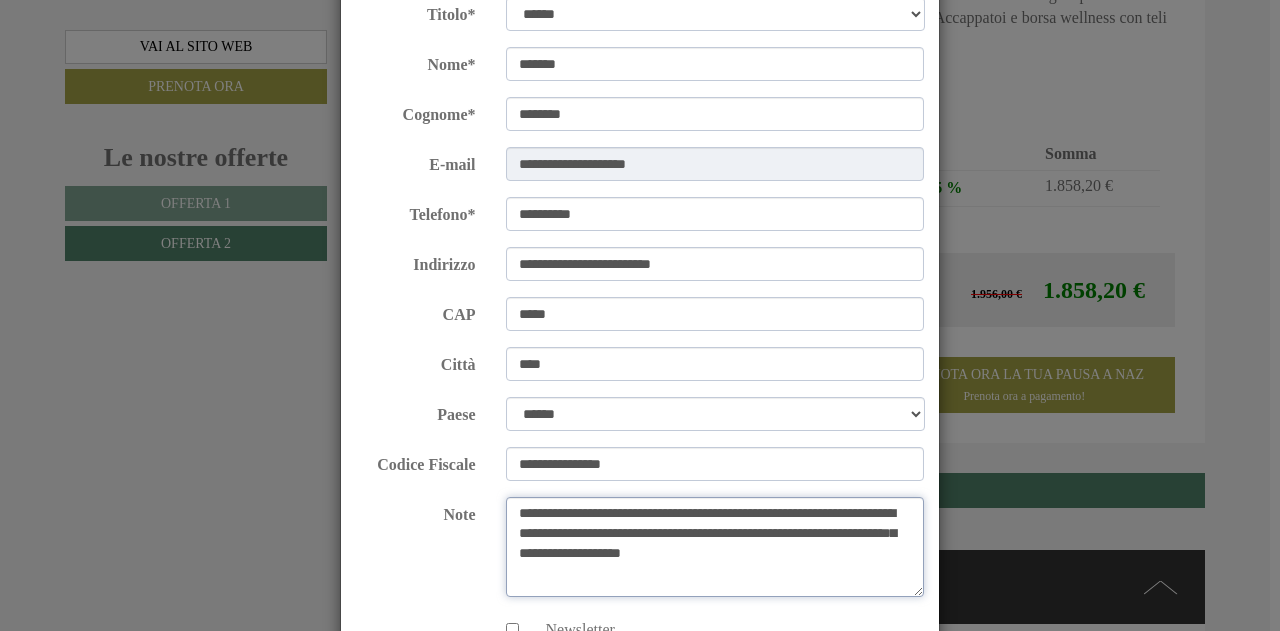 scroll, scrollTop: 0, scrollLeft: 0, axis: both 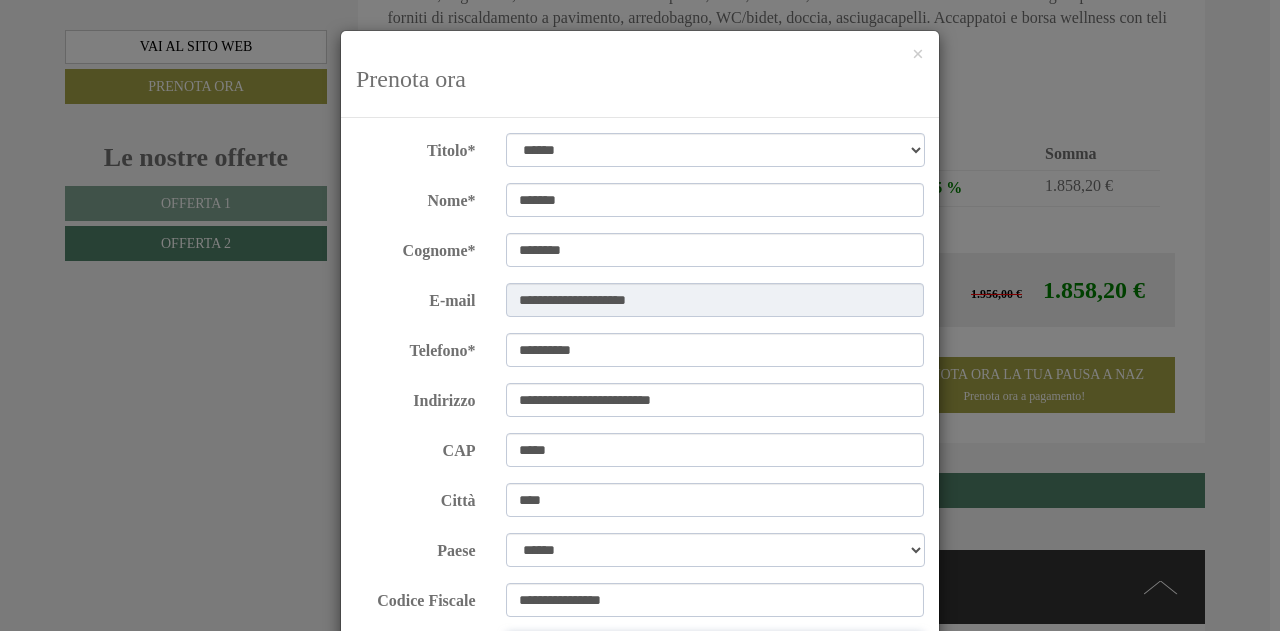 type on "**********" 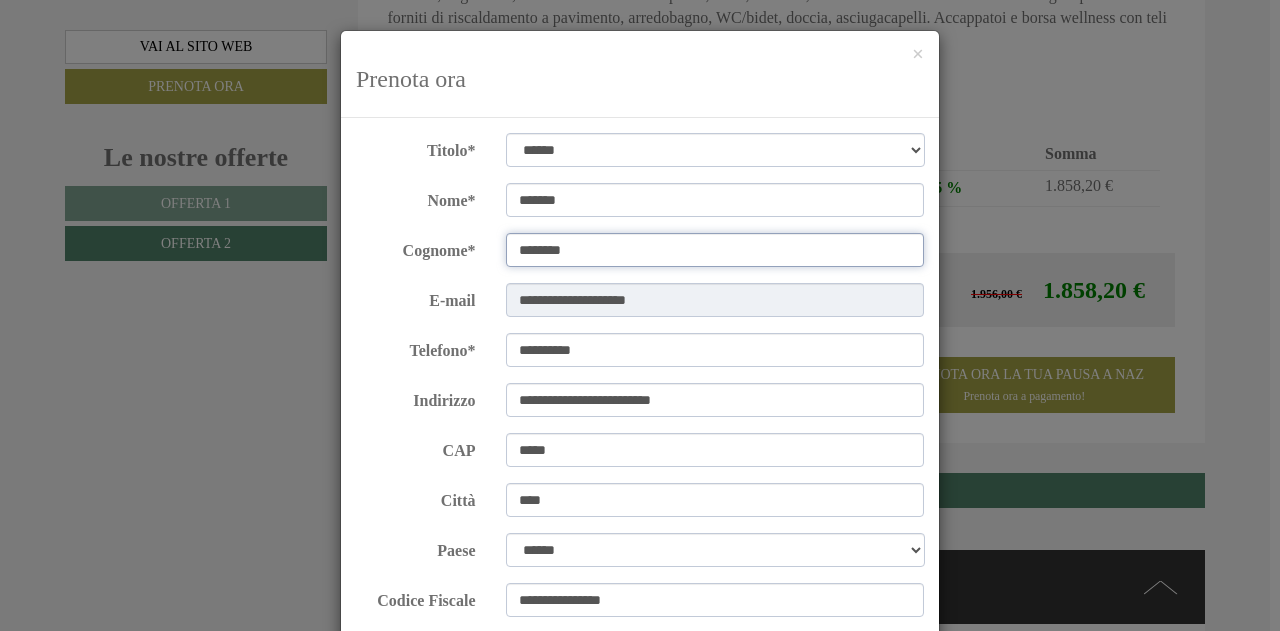 click on "********" at bounding box center [715, 250] 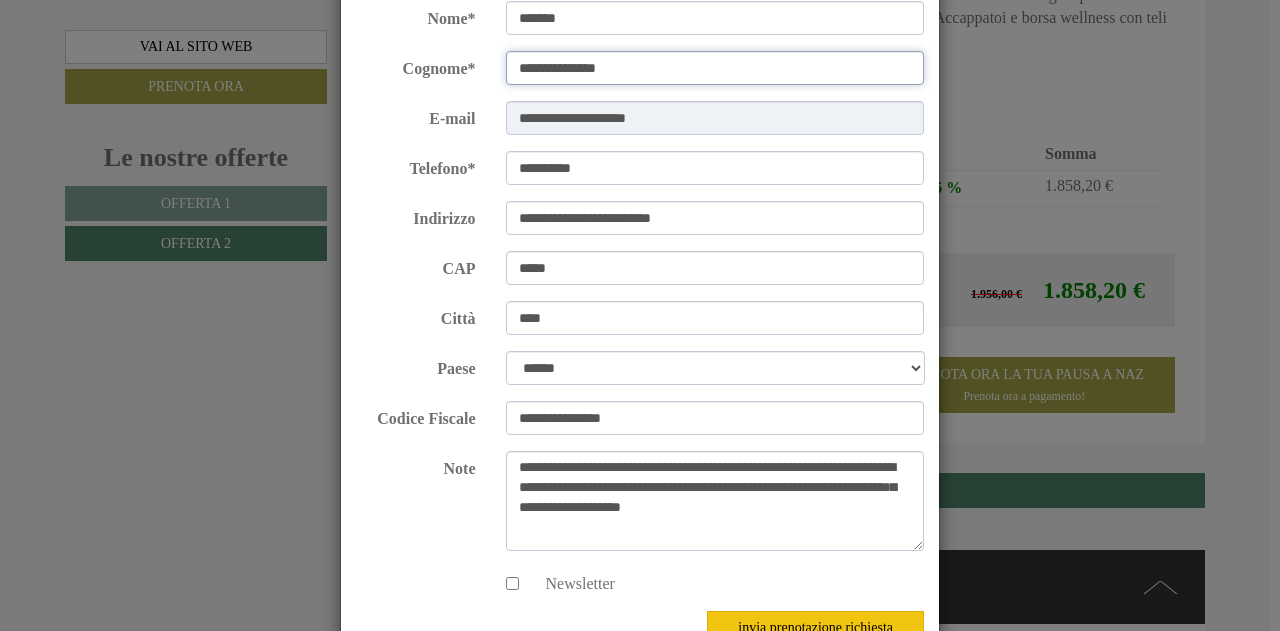 scroll, scrollTop: 300, scrollLeft: 0, axis: vertical 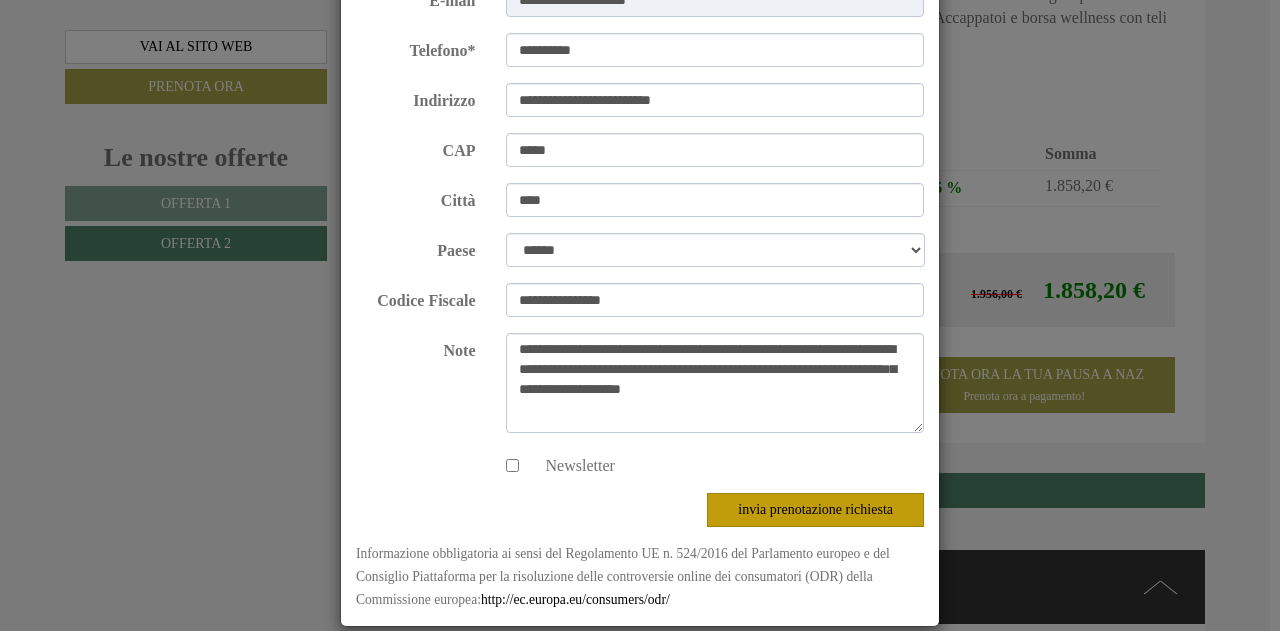 type on "**********" 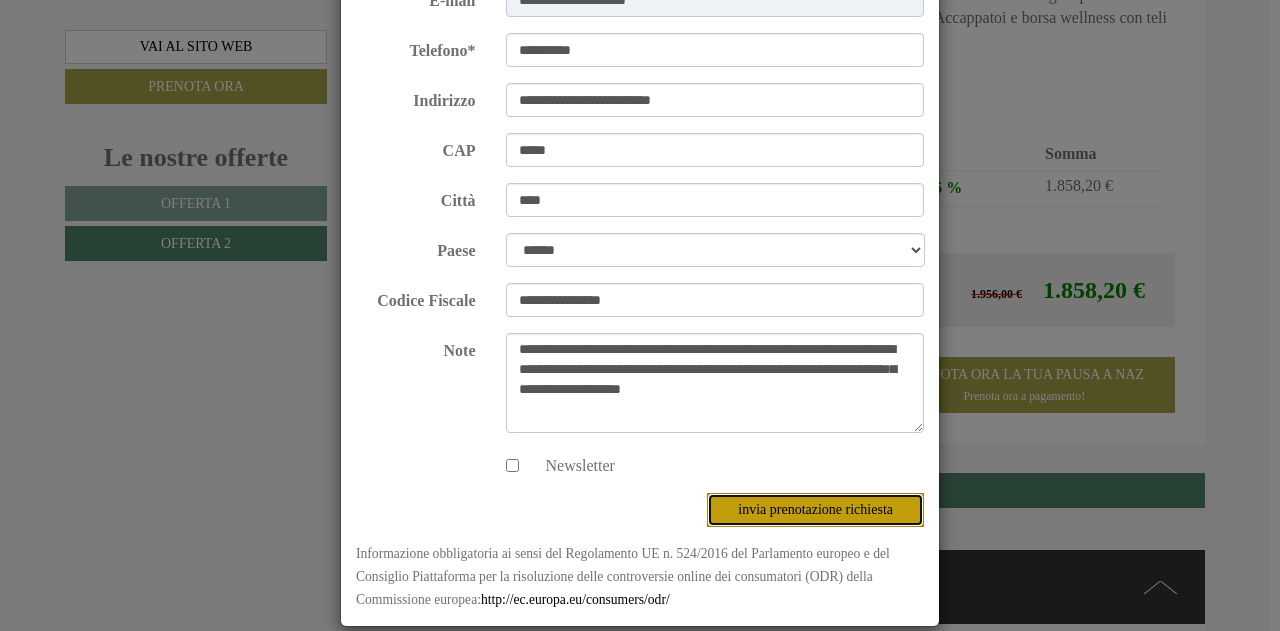 click on "invia prenotazione richiesta" at bounding box center [815, 510] 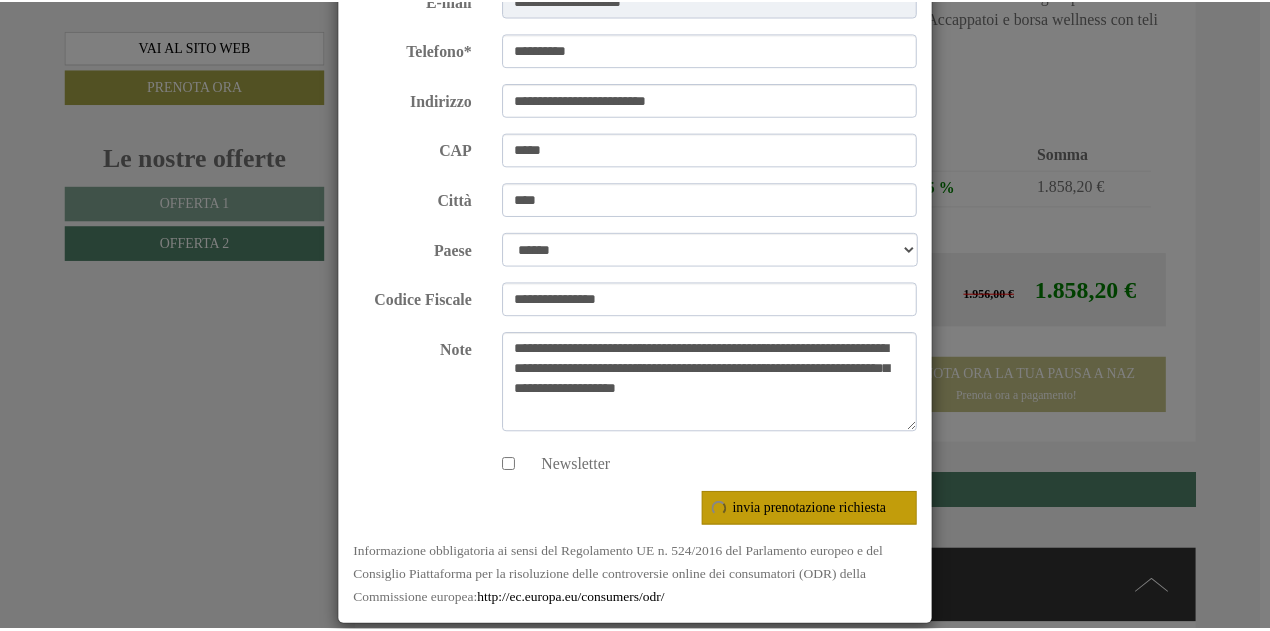 scroll, scrollTop: 0, scrollLeft: 0, axis: both 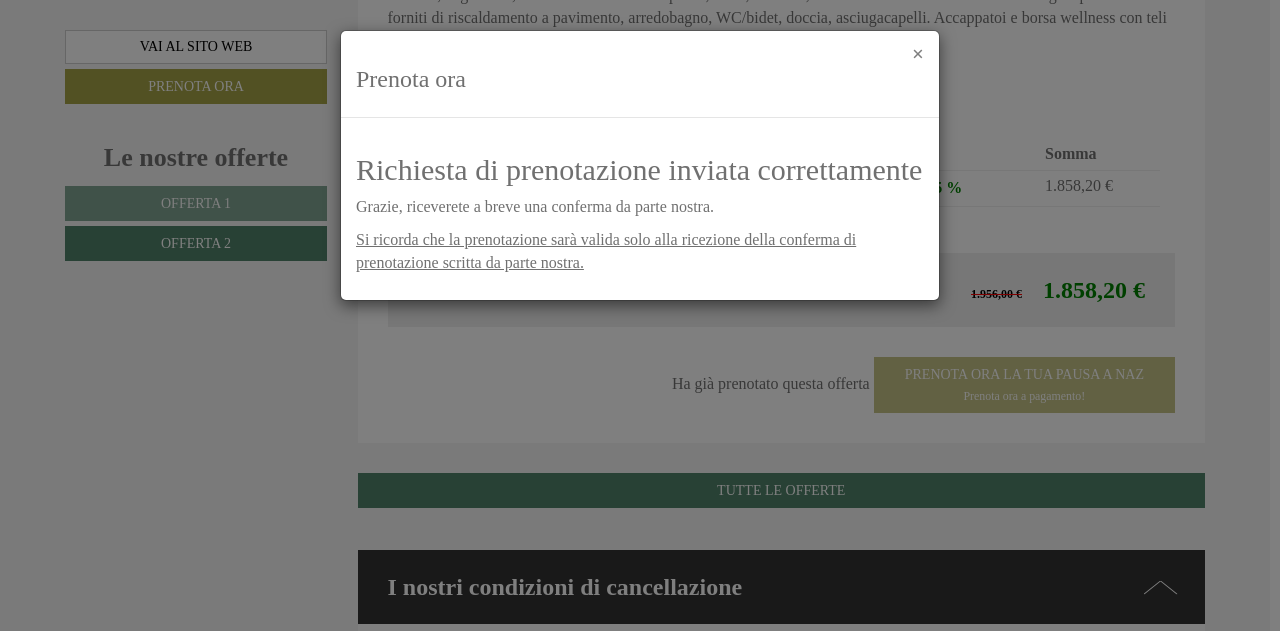 click on "×" at bounding box center (918, 54) 